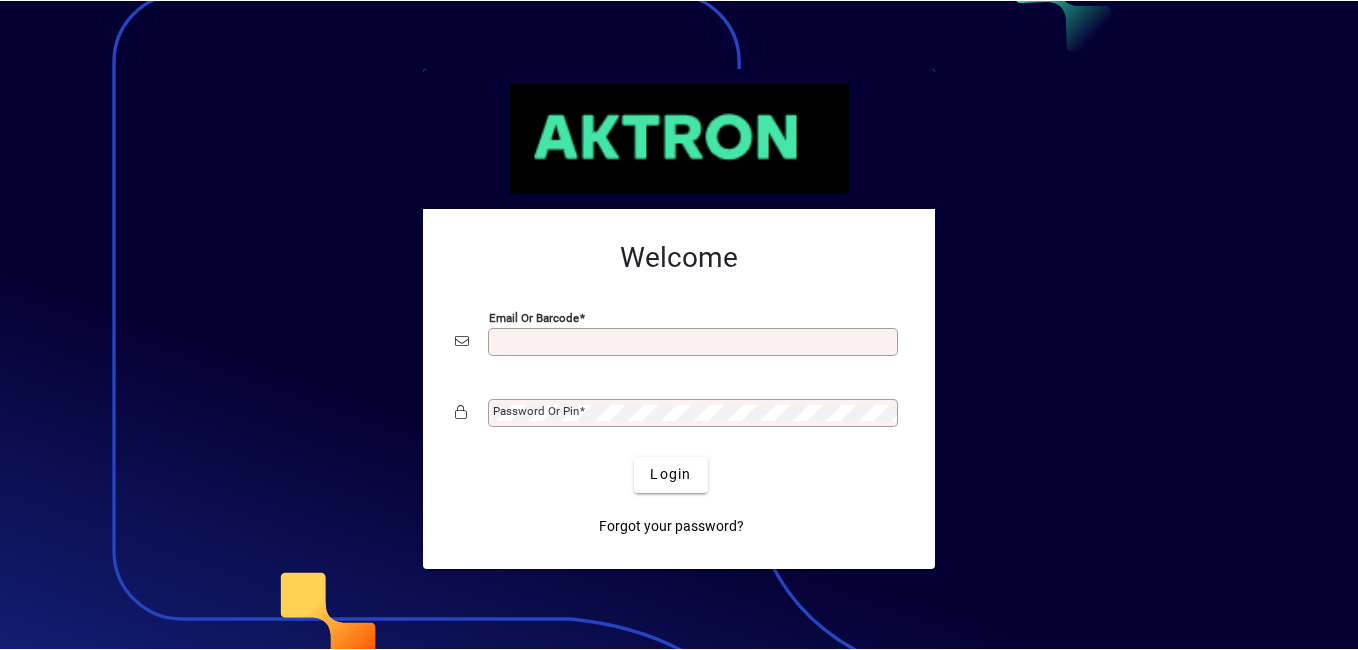 scroll, scrollTop: 0, scrollLeft: 0, axis: both 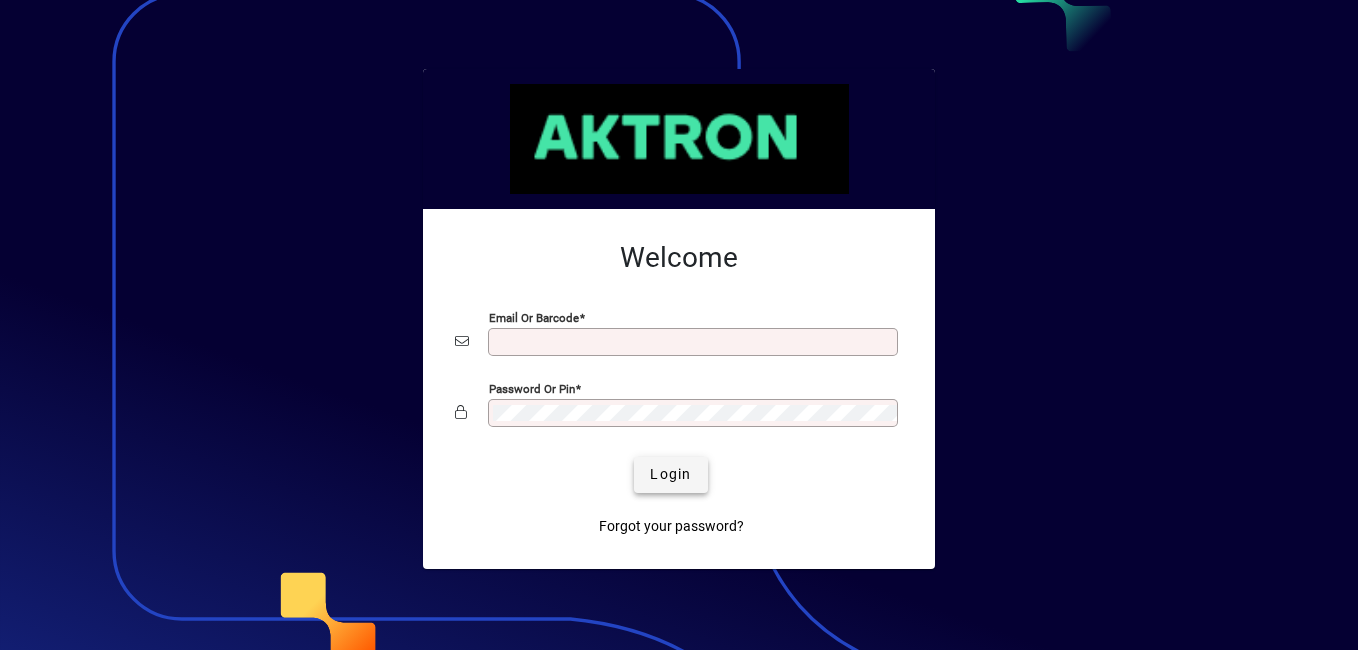 type on "**********" 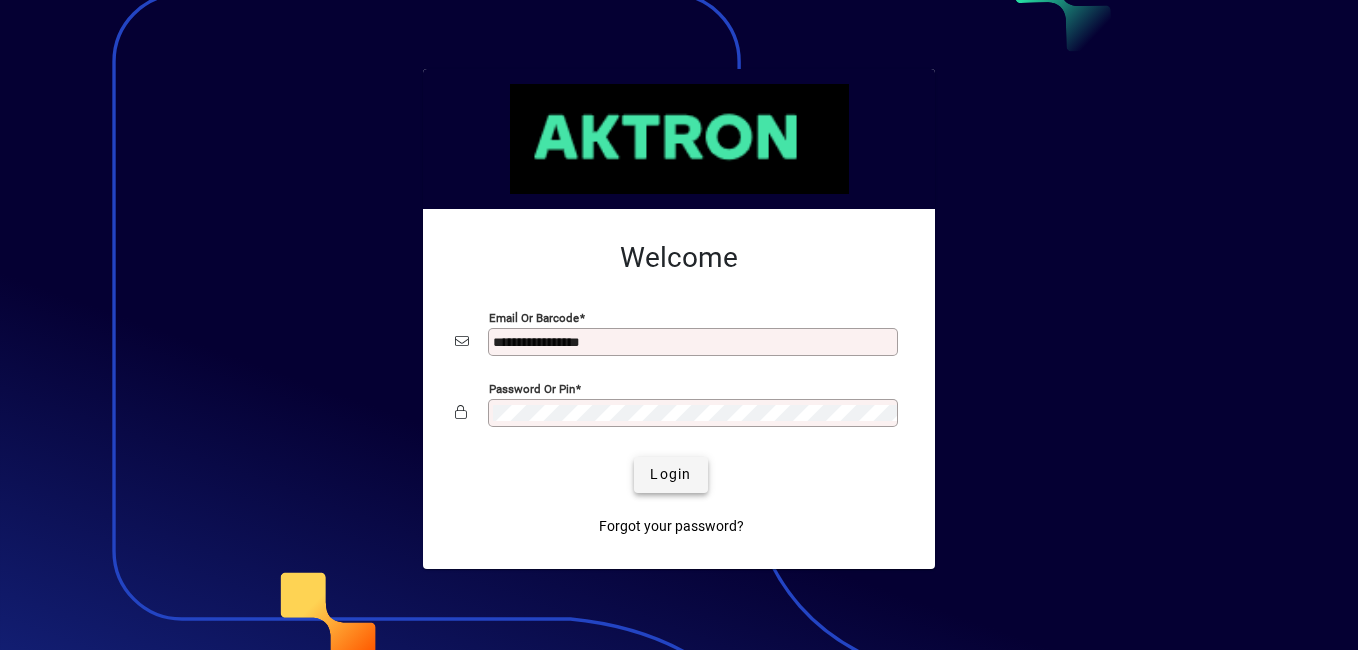 click on "Login" 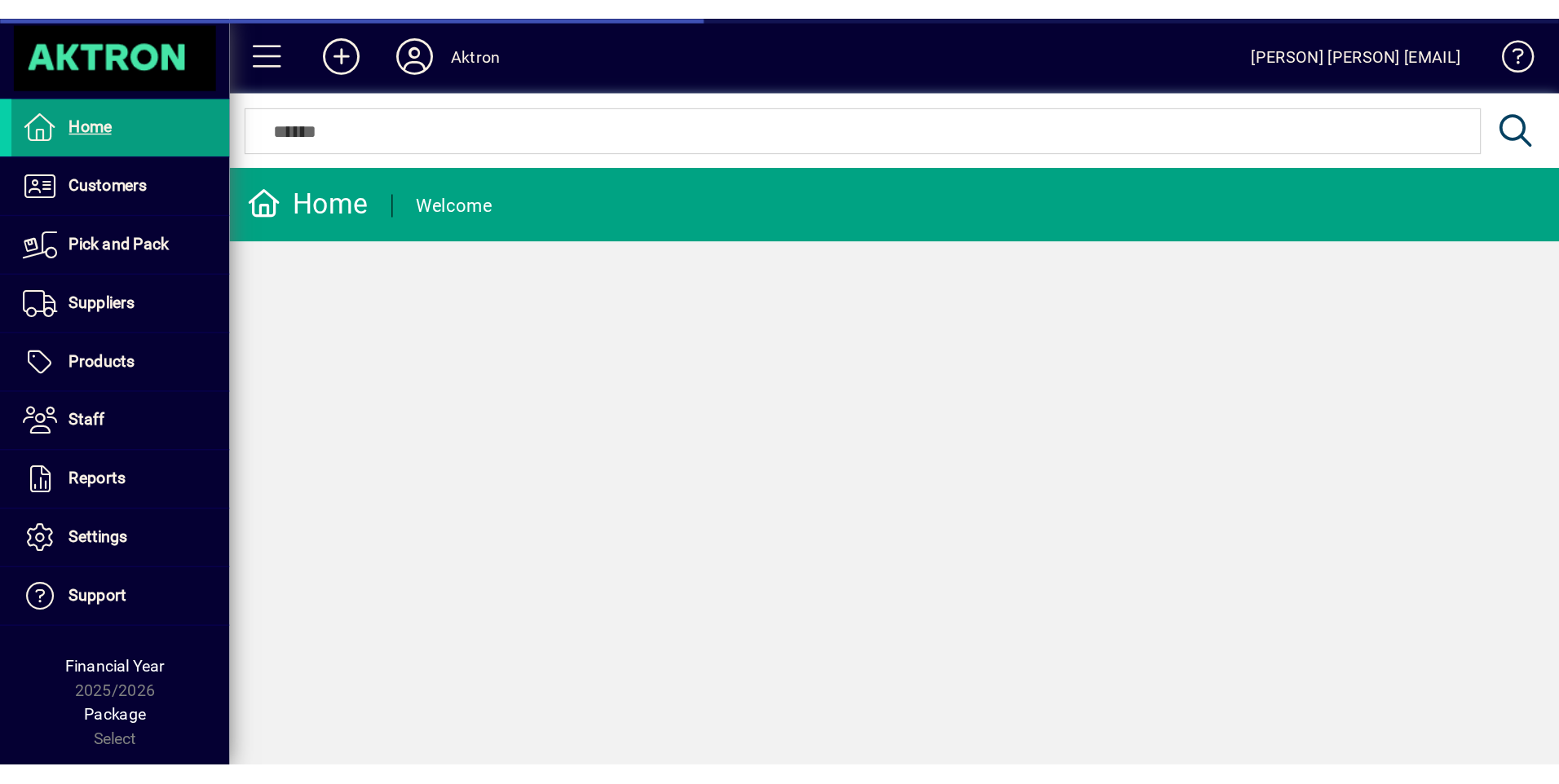 scroll, scrollTop: 0, scrollLeft: 0, axis: both 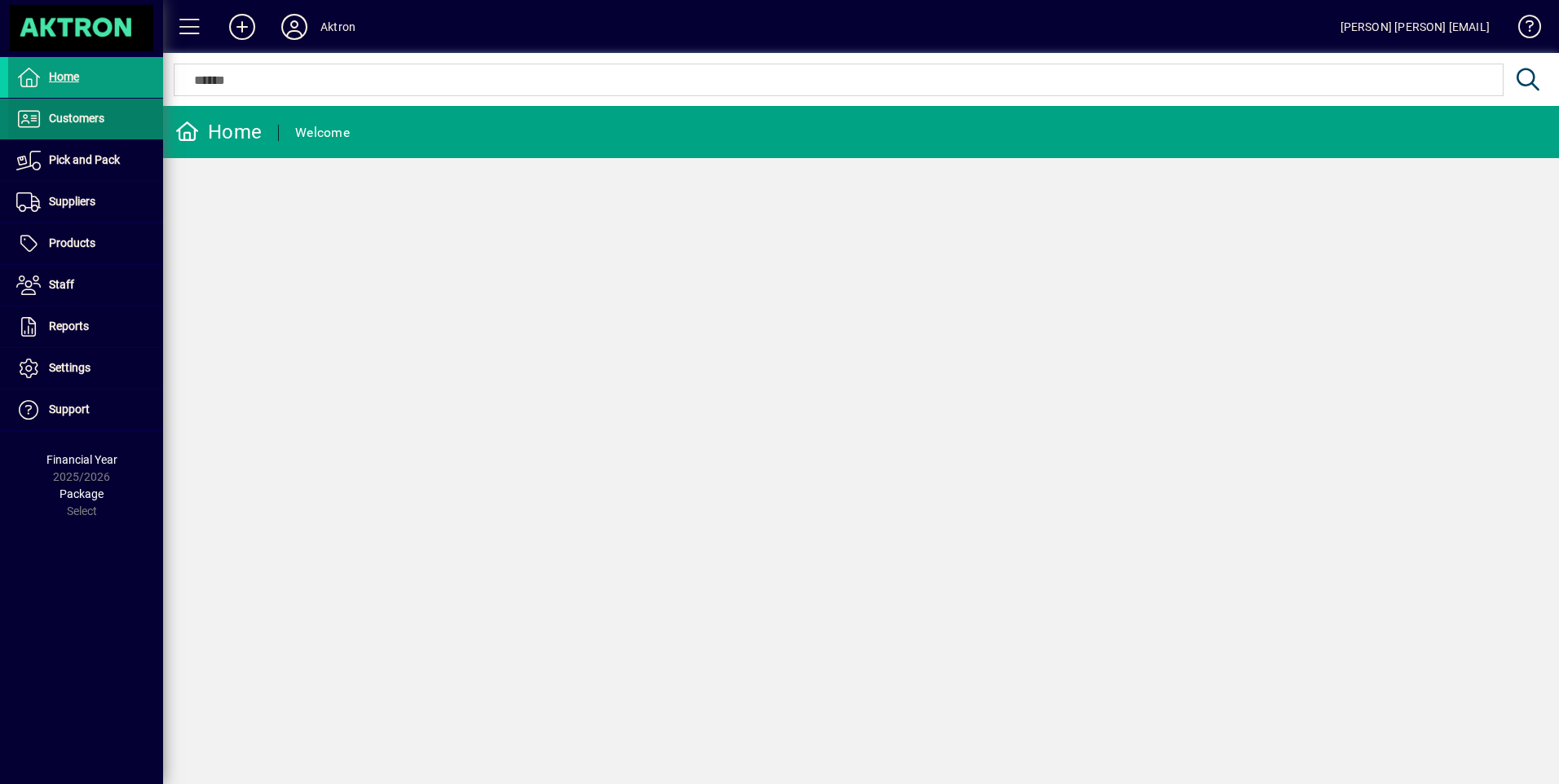 click on "Customers" at bounding box center [77, 118] 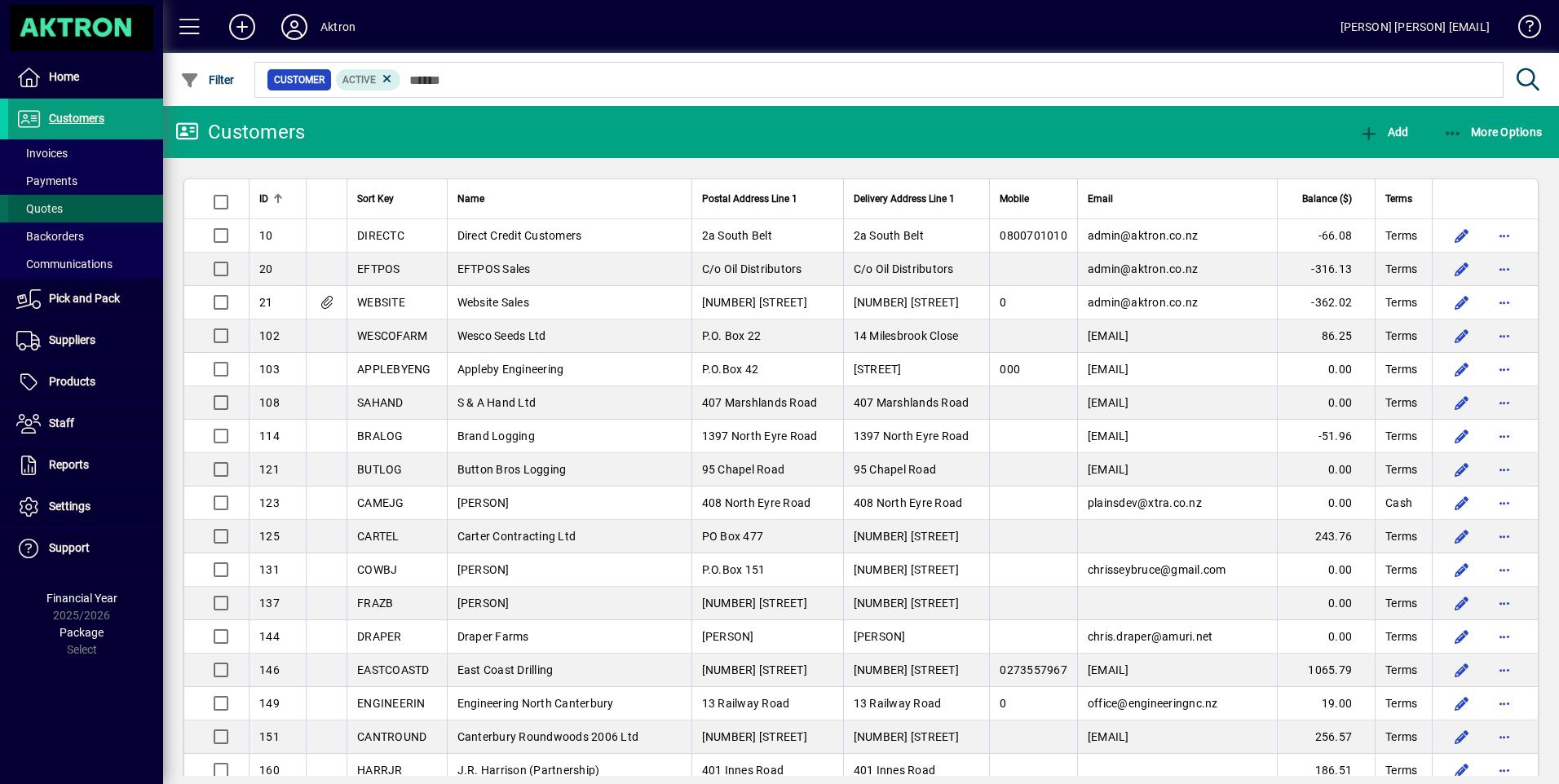 click on "Quotes" at bounding box center (39, 209) 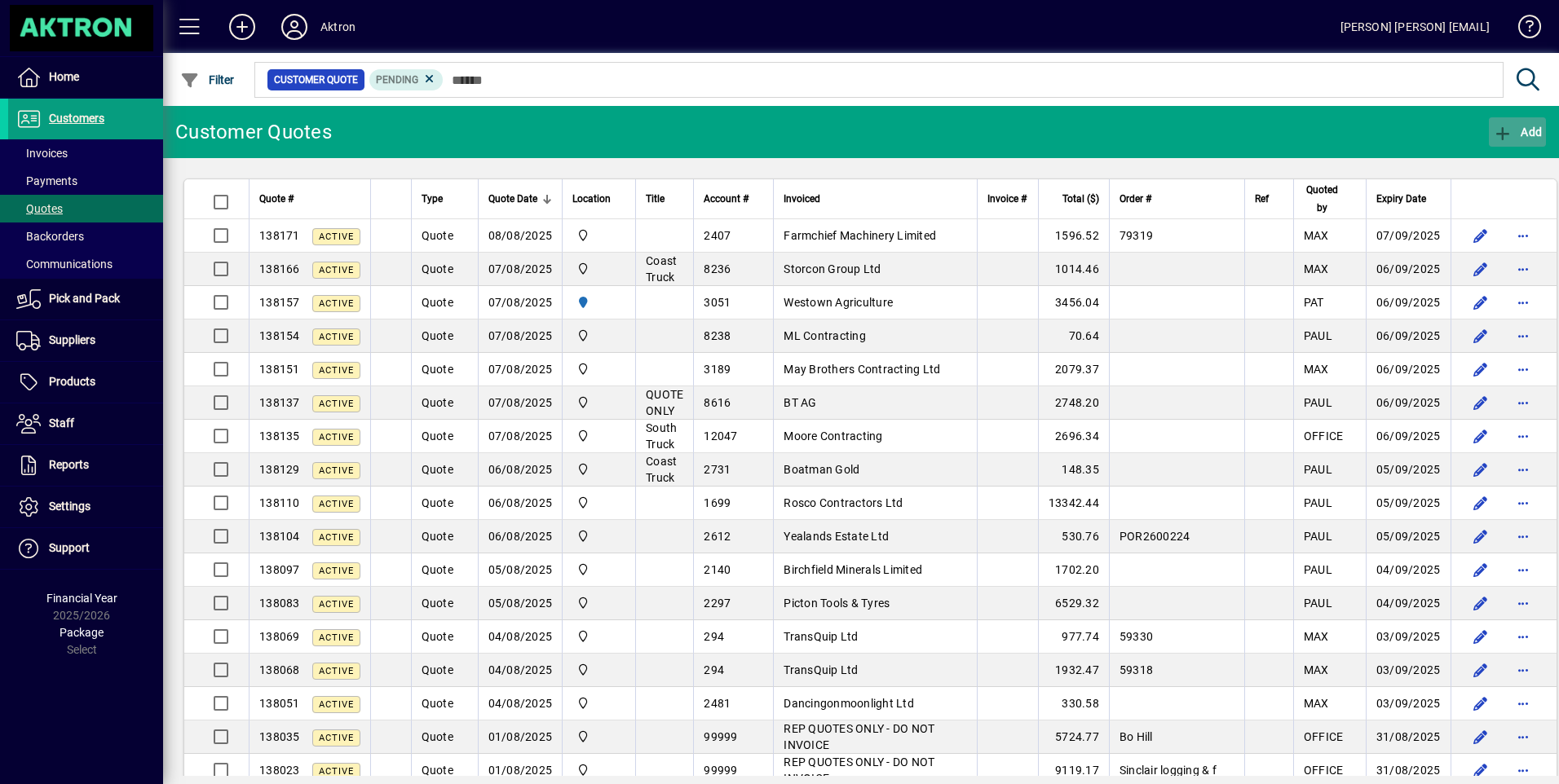 click 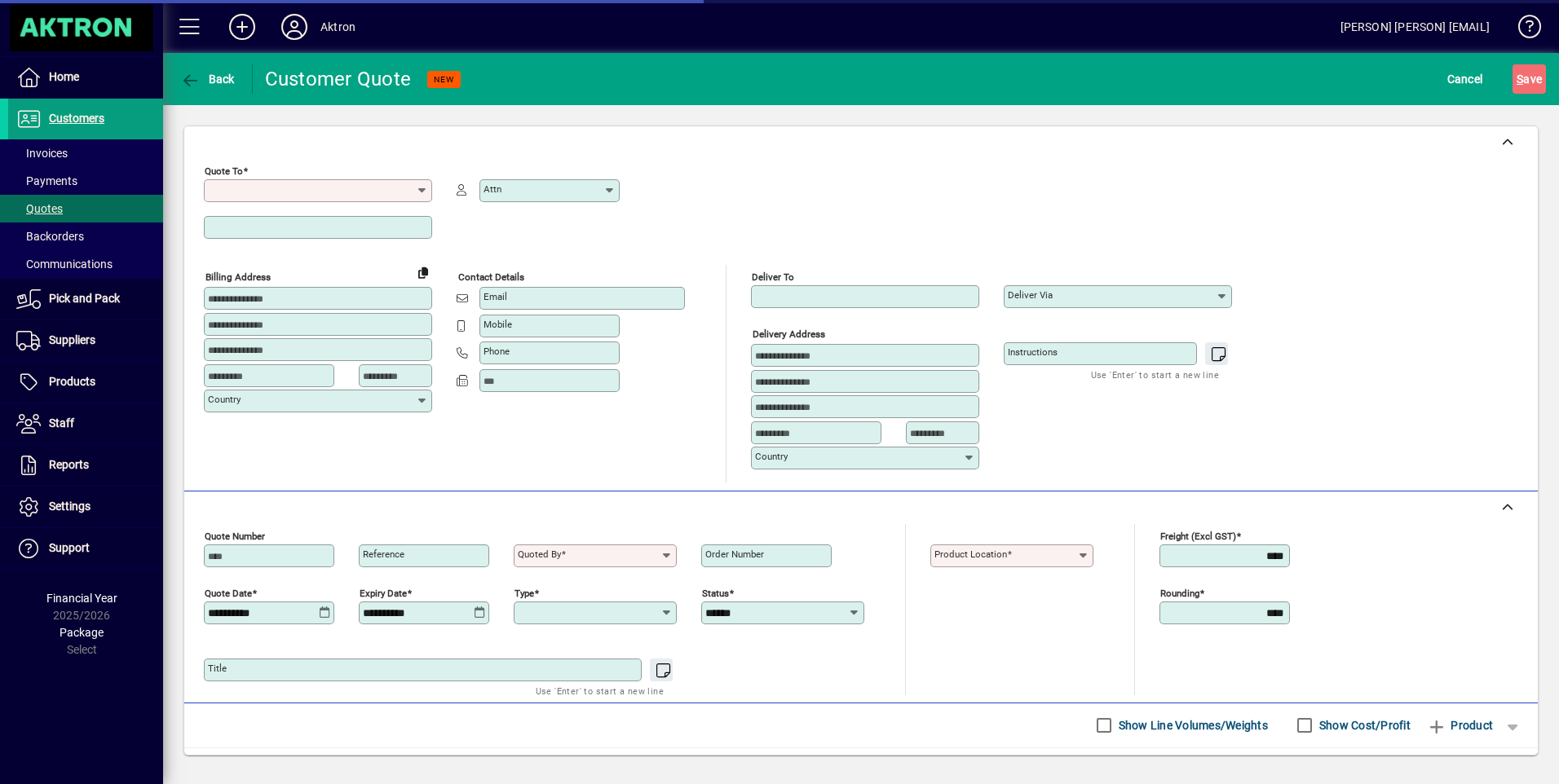 type on "*********" 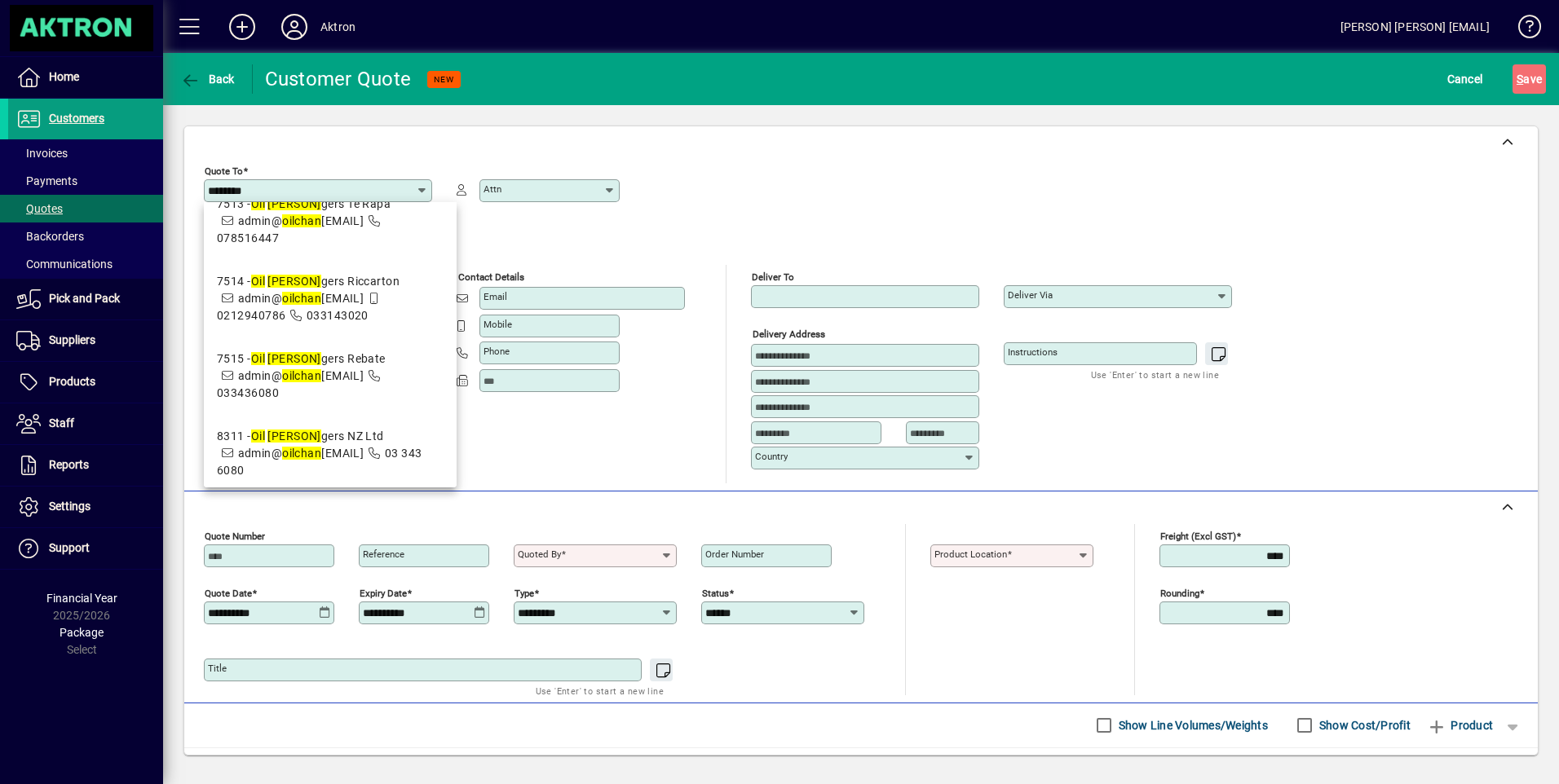 scroll, scrollTop: 967, scrollLeft: 0, axis: vertical 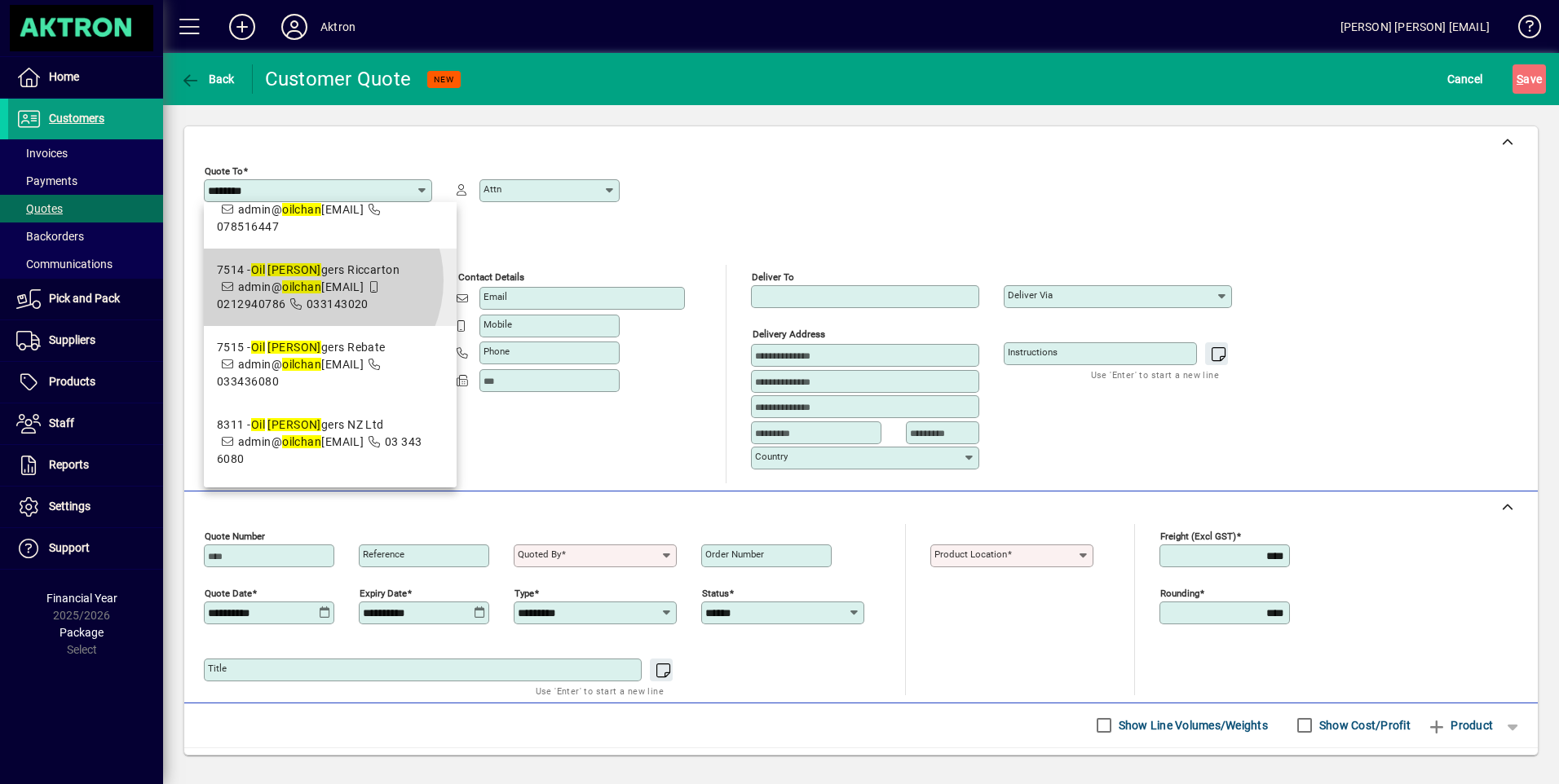 click on "chan" at bounding box center (307, 287) 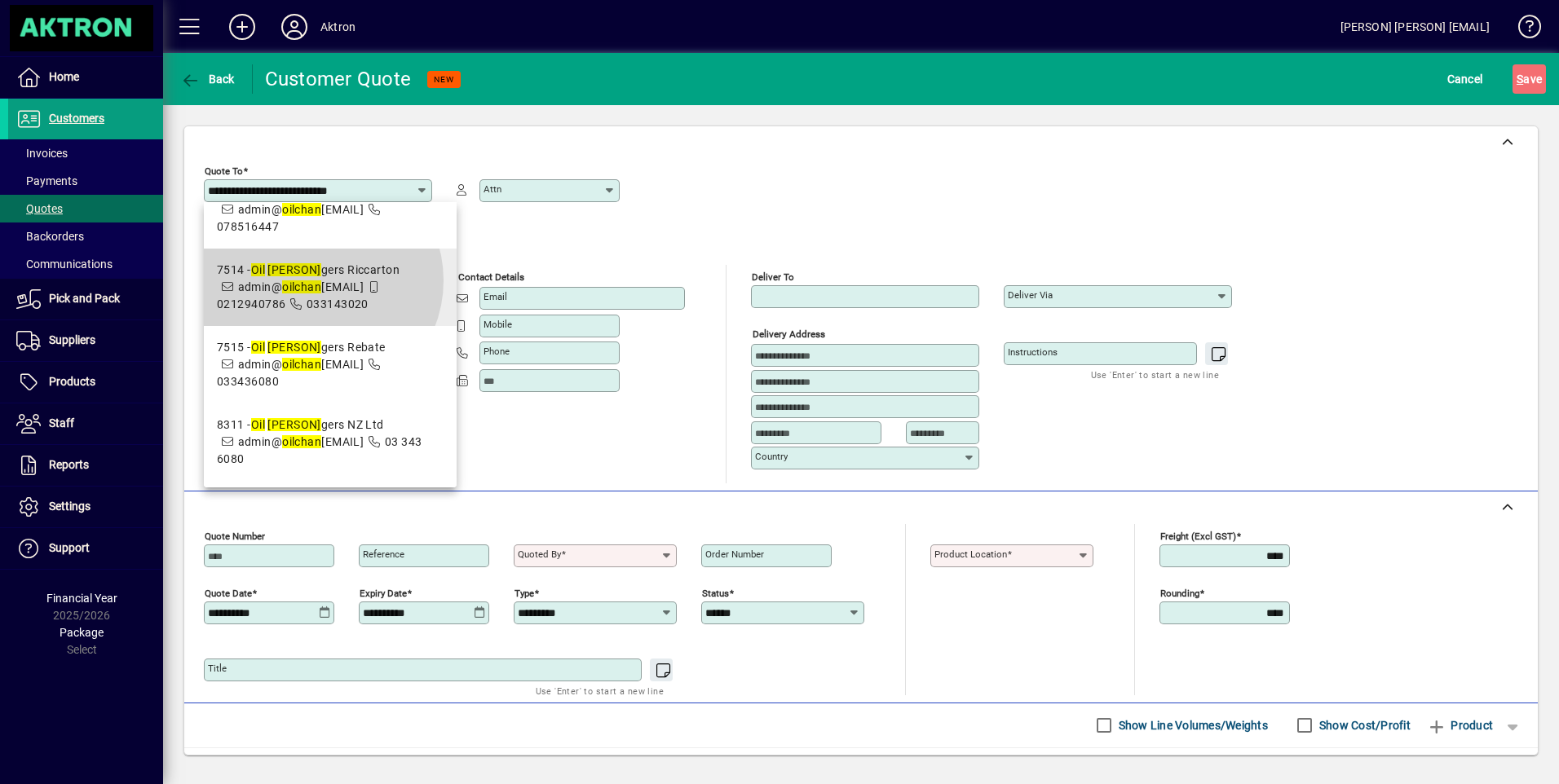type on "**********" 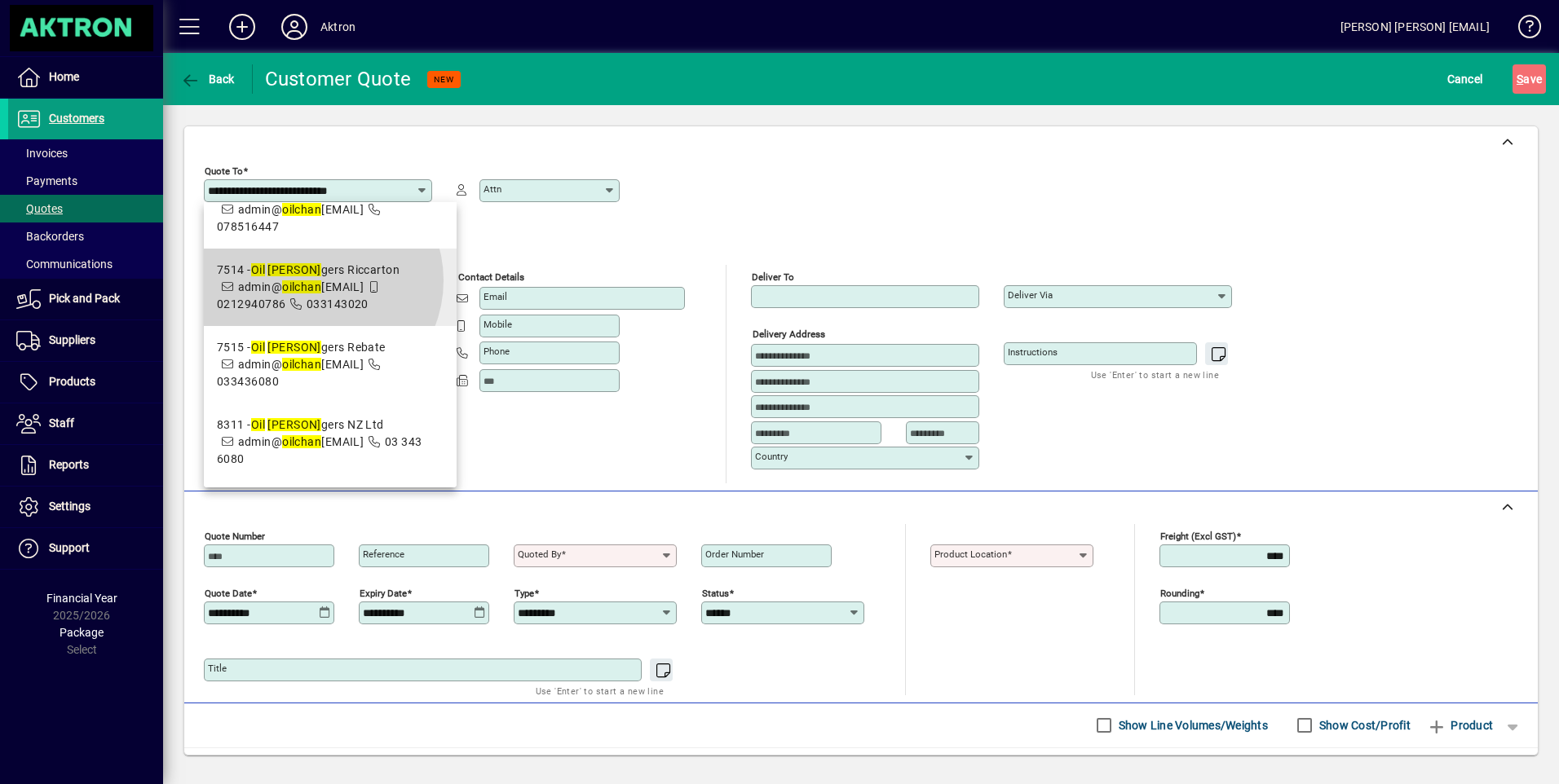 type on "**********" 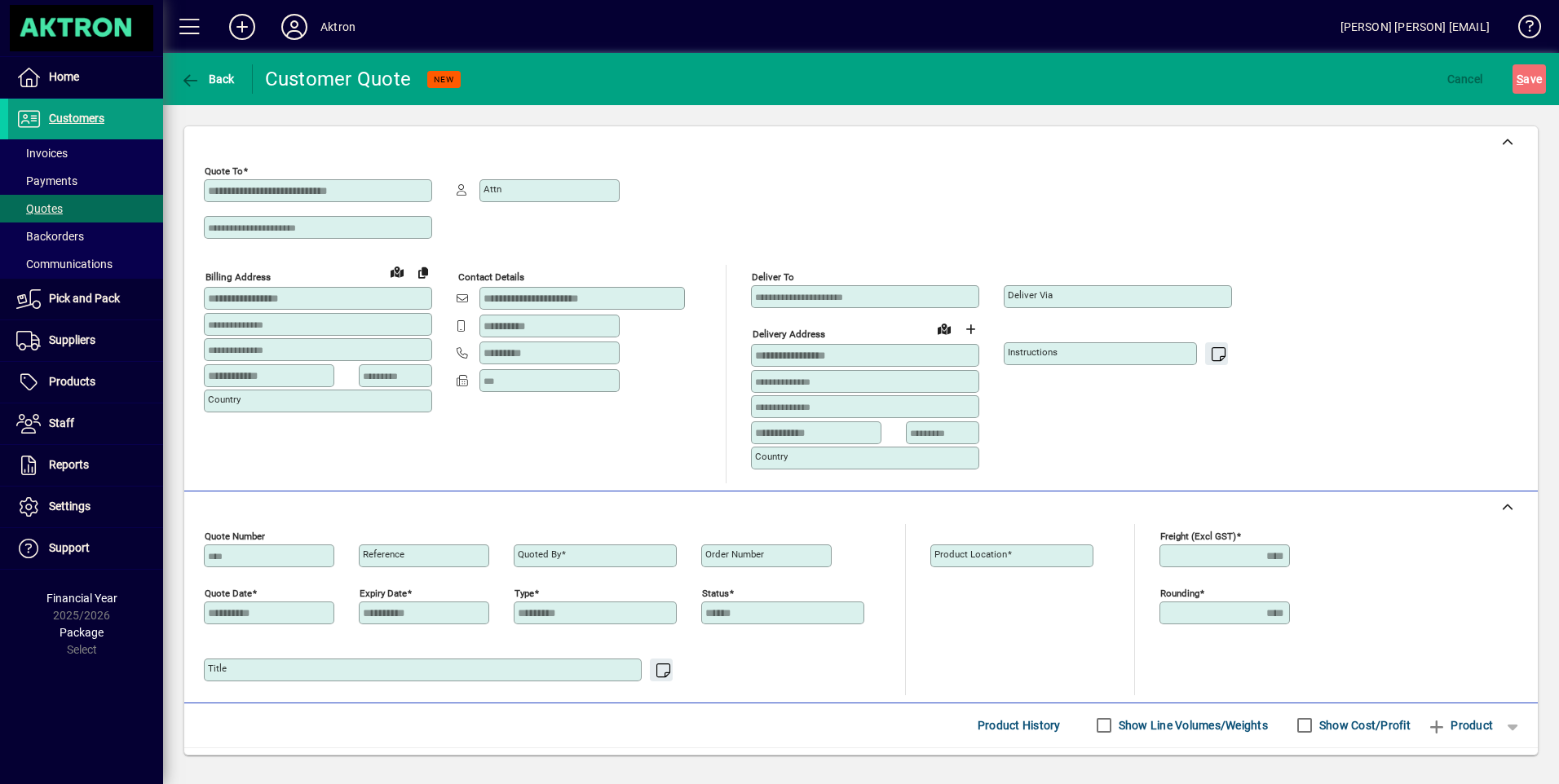 type on "**********" 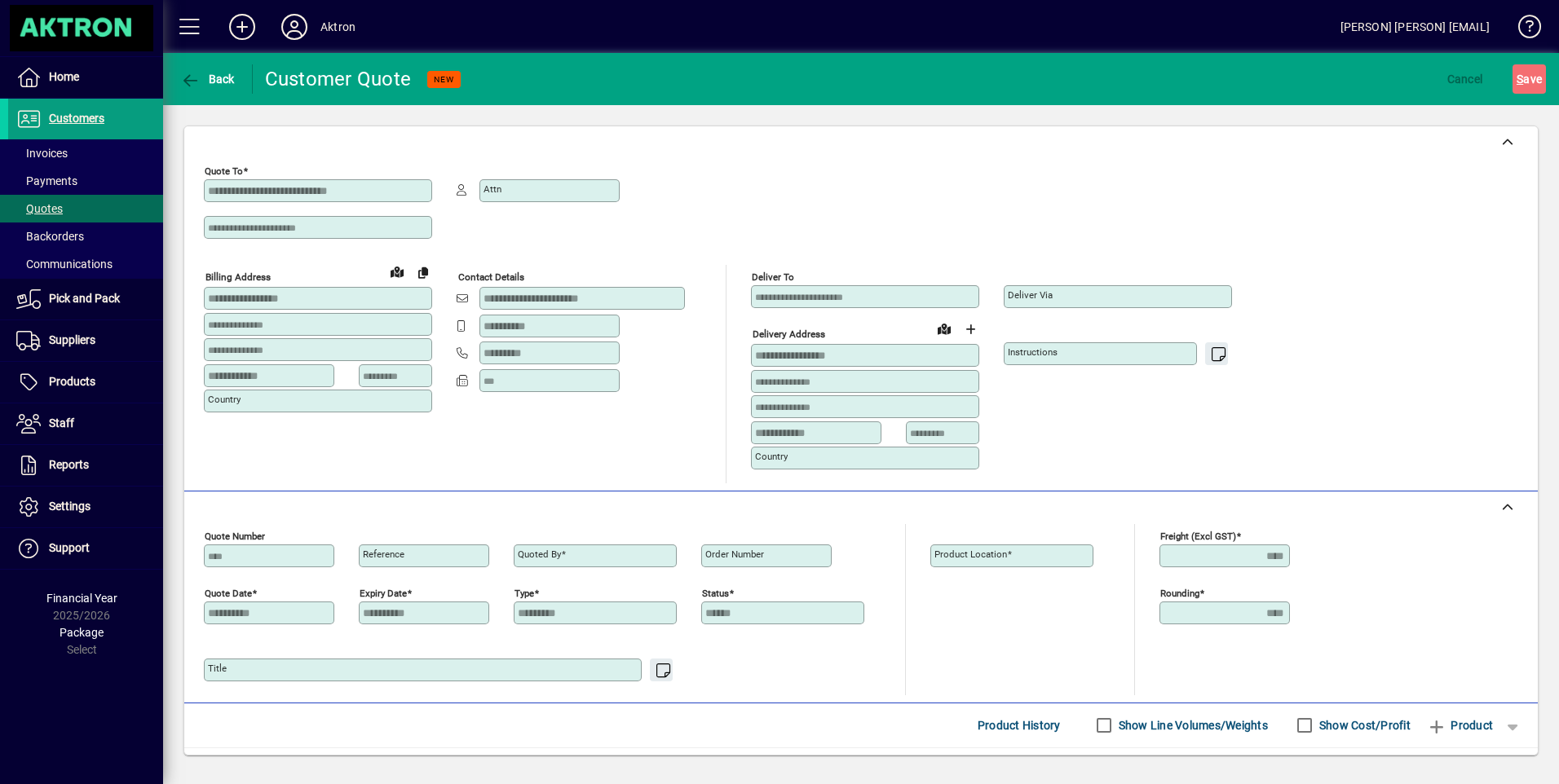 type on "**********" 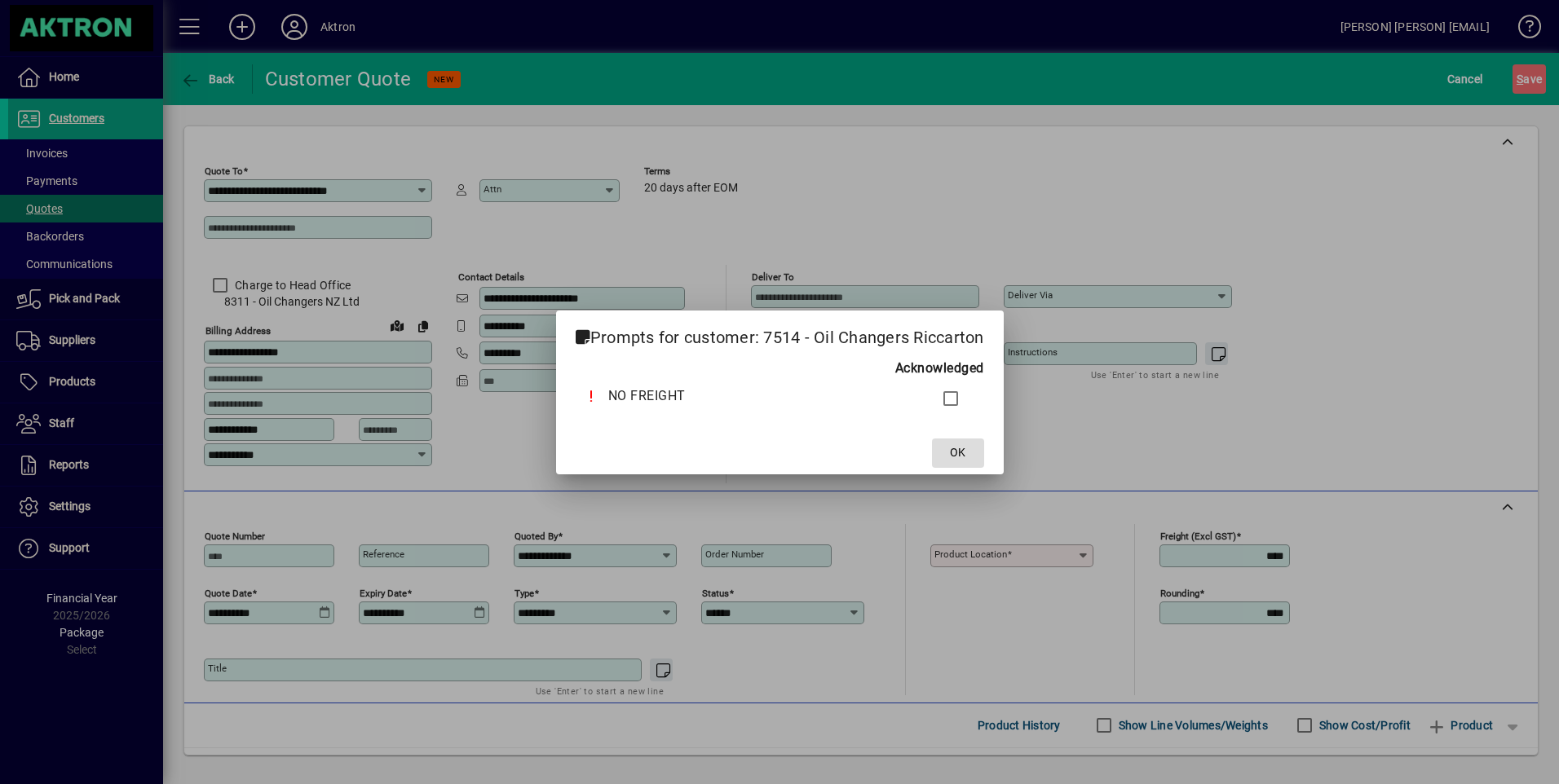 click on "OK" 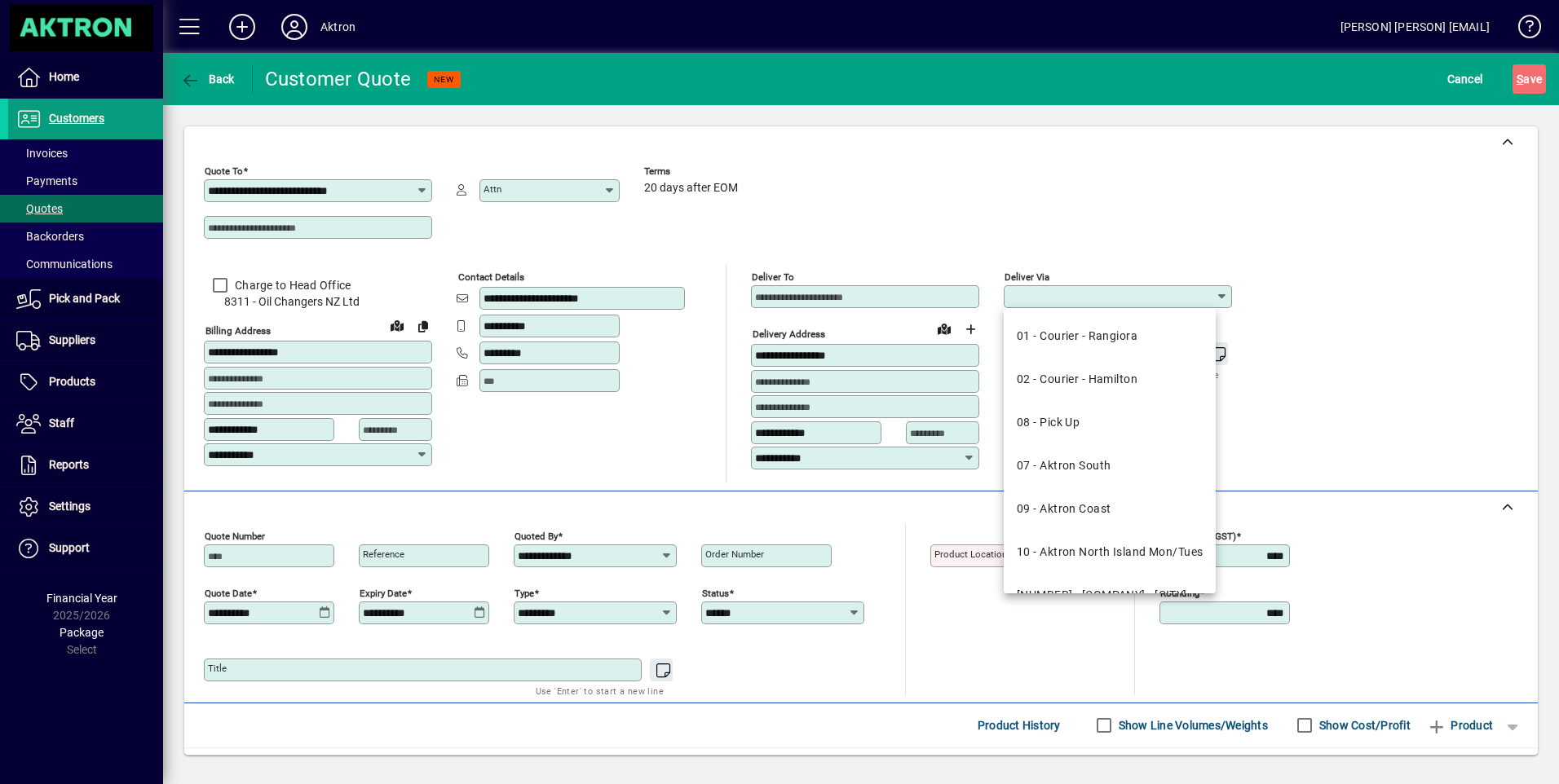 click on "Deliver via" at bounding box center [1111, 297] 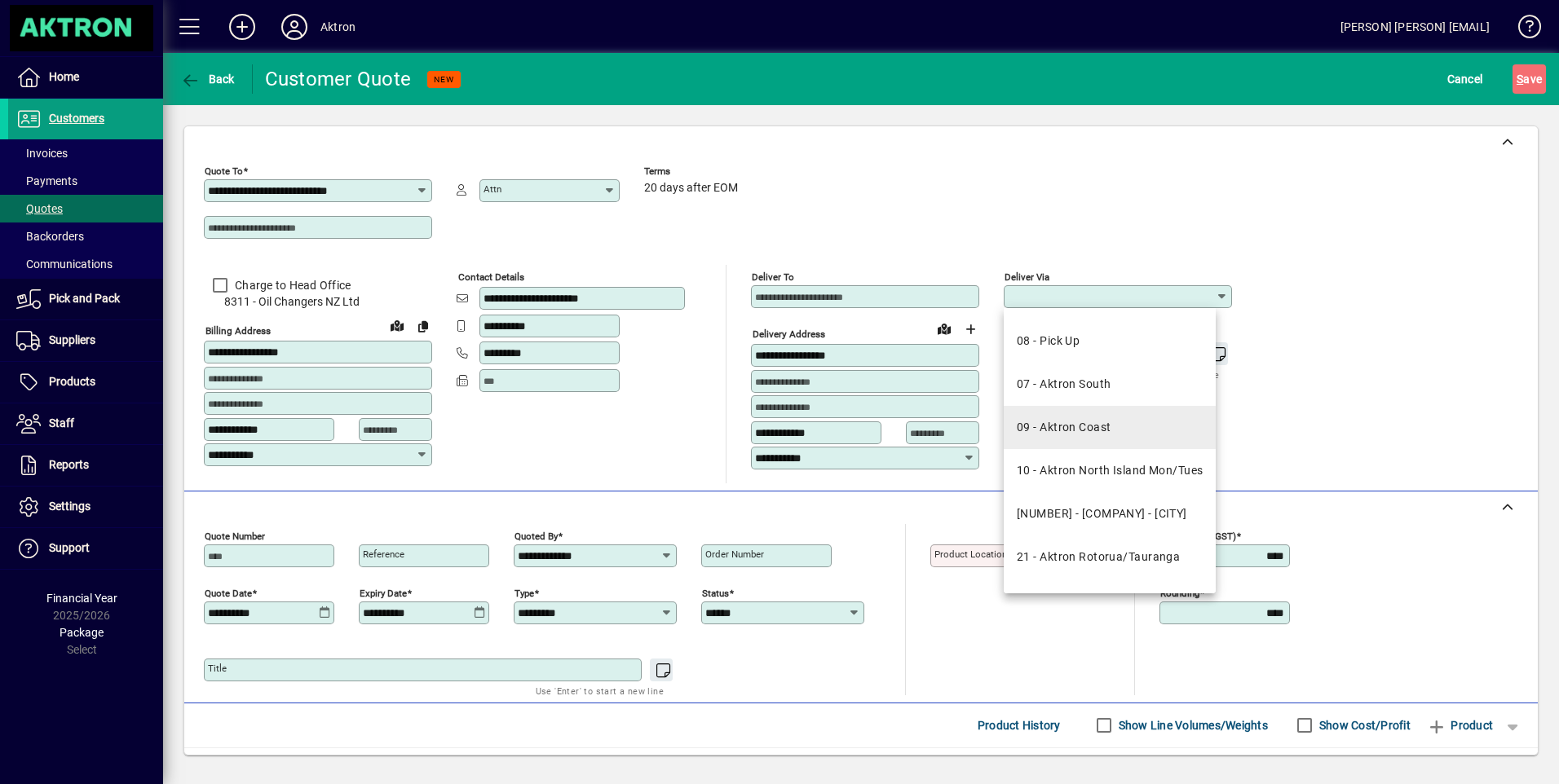 scroll, scrollTop: 163, scrollLeft: 0, axis: vertical 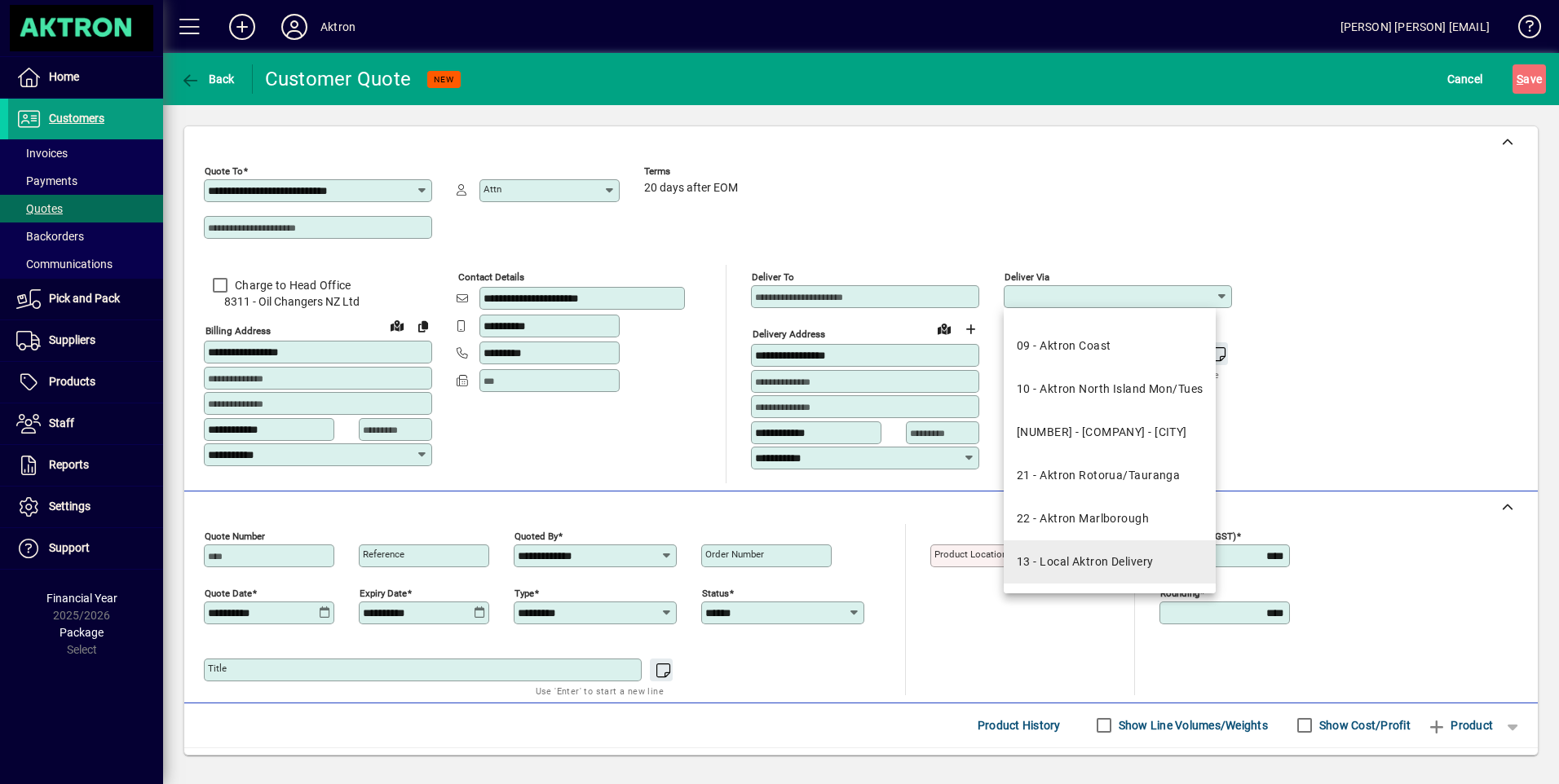 click on "13 - Local Aktron Delivery" at bounding box center (1084, 562) 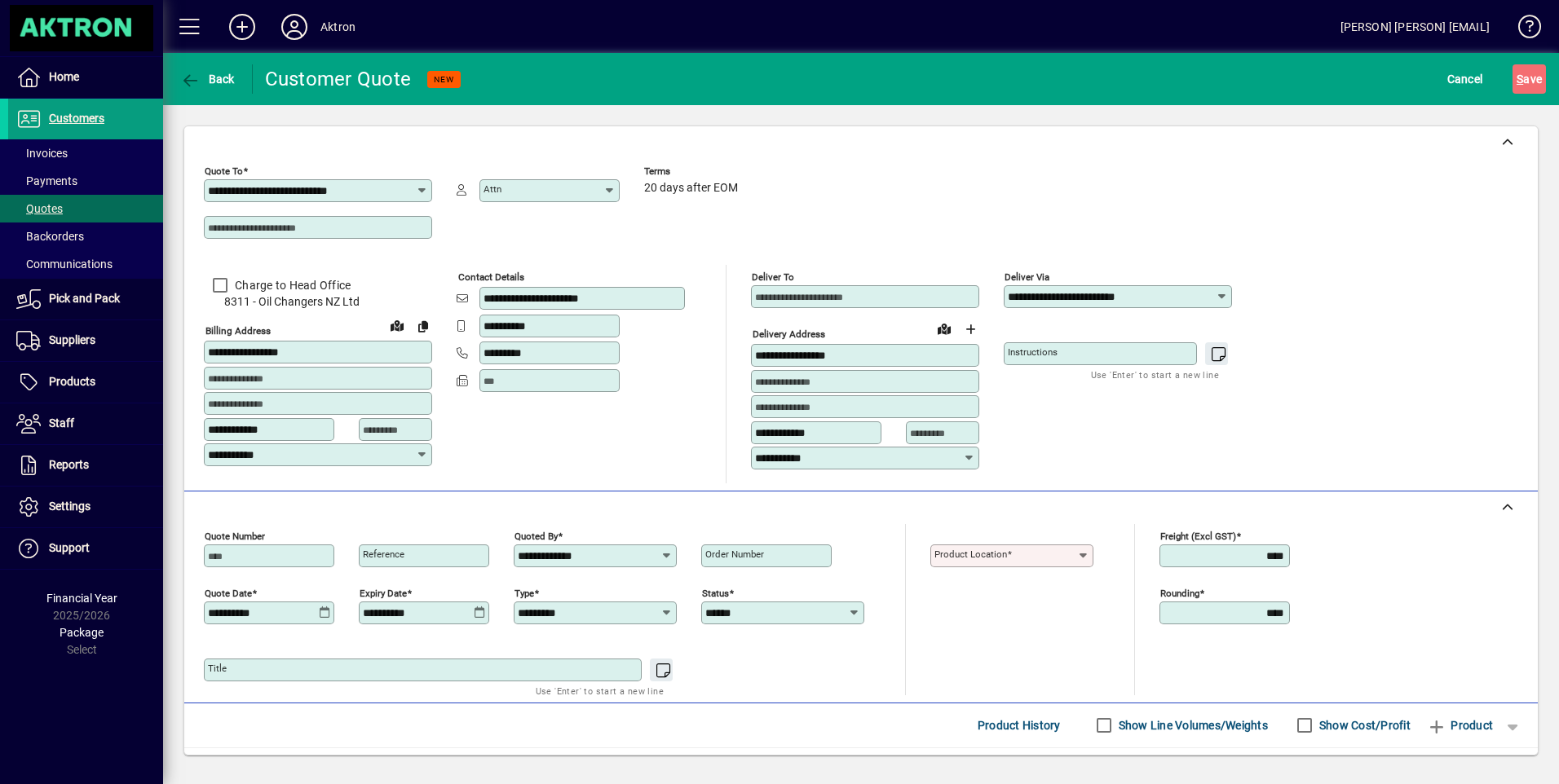 click on "Product location" at bounding box center (1005, 556) 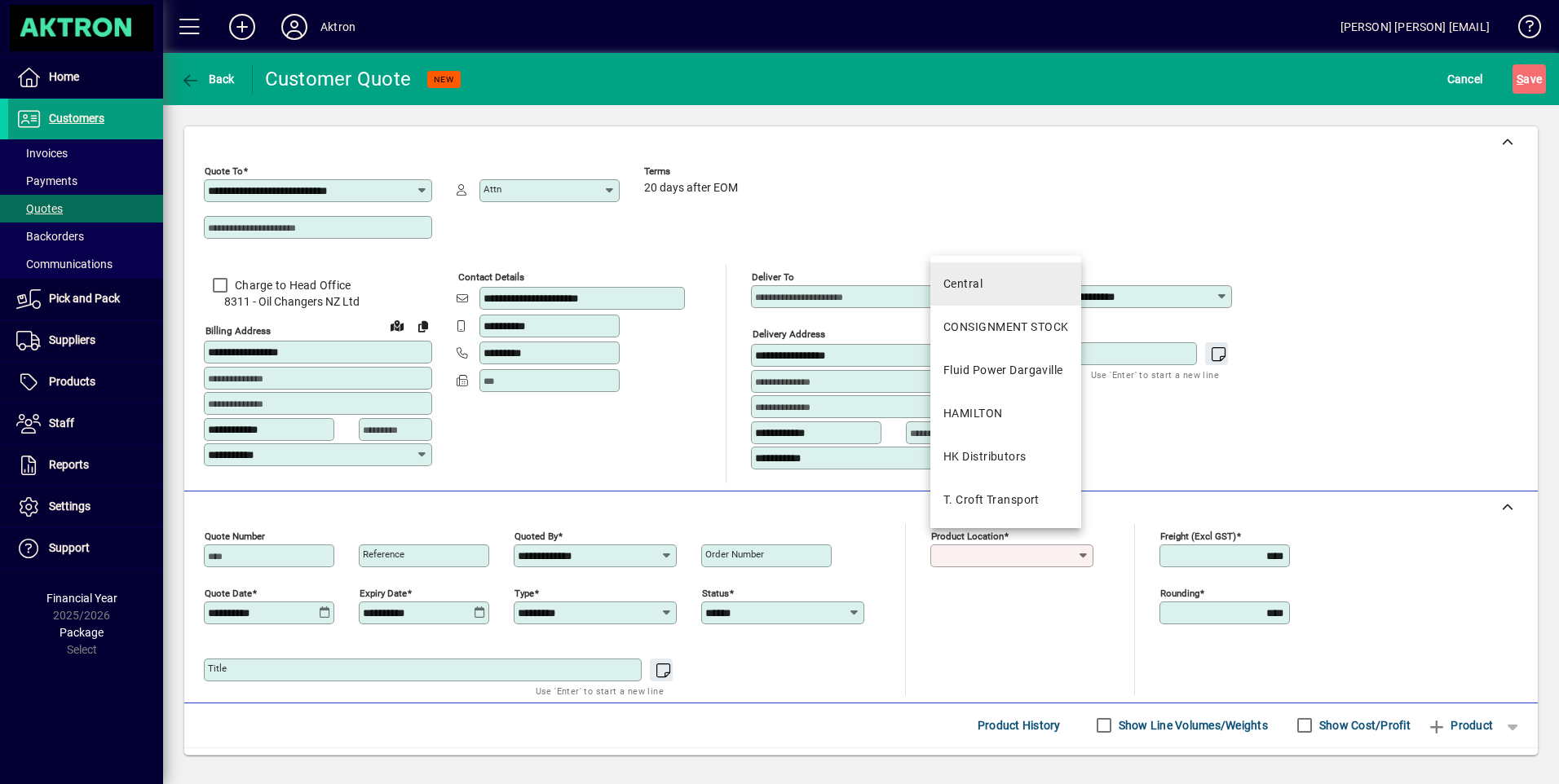 click on "Central" at bounding box center [963, 284] 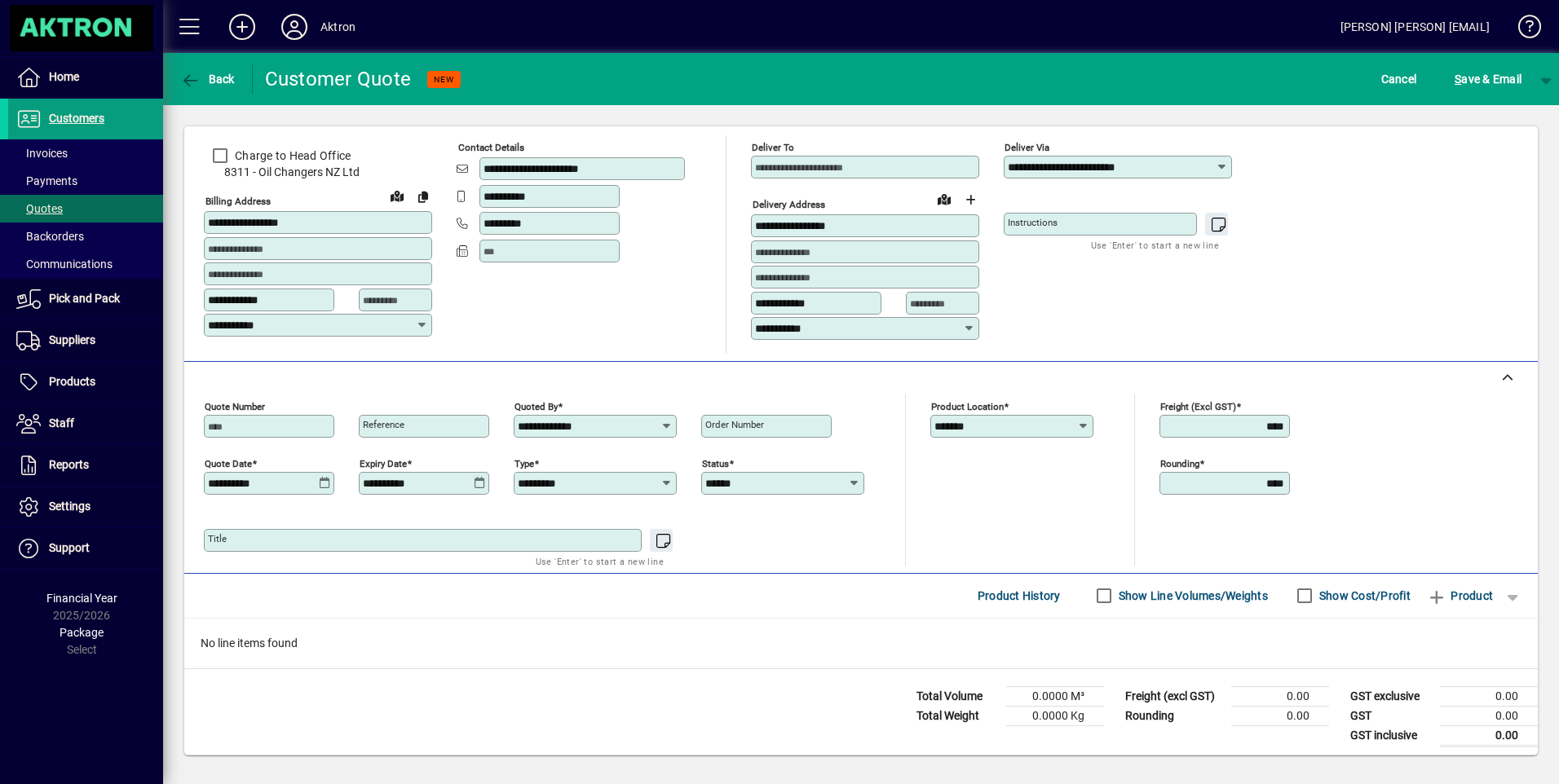 scroll, scrollTop: 135, scrollLeft: 0, axis: vertical 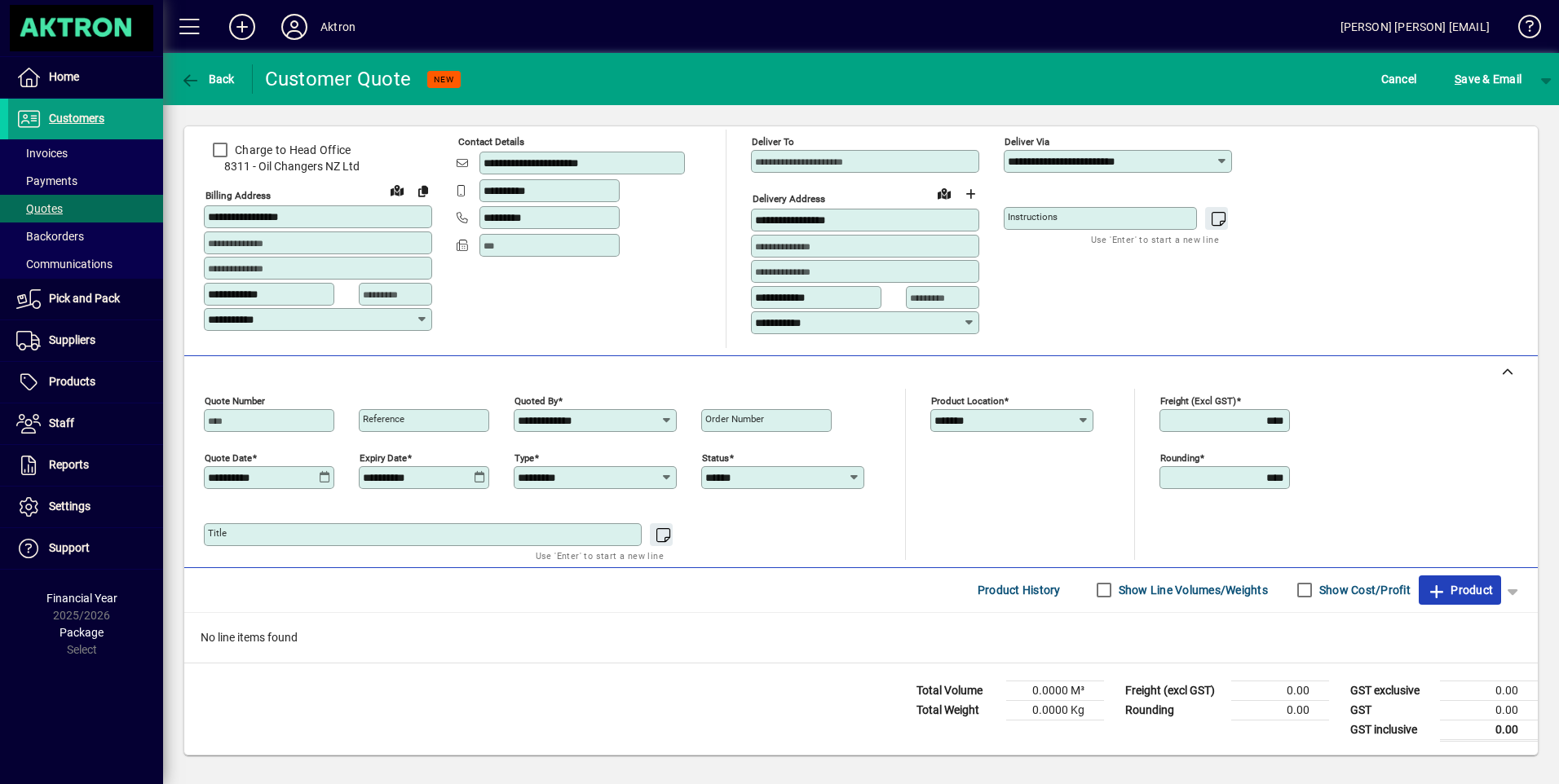 click on "Product" 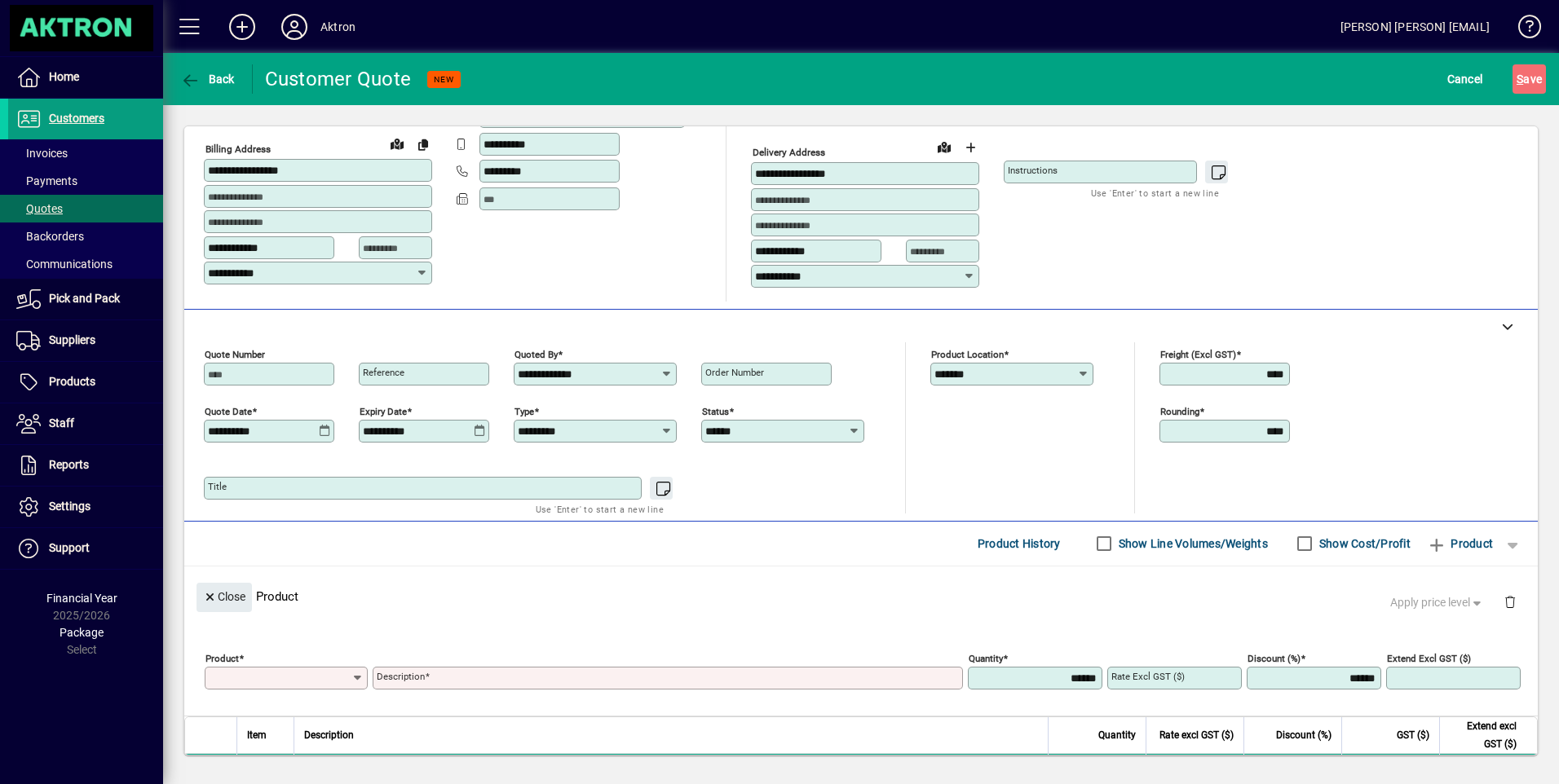 scroll, scrollTop: 0, scrollLeft: 0, axis: both 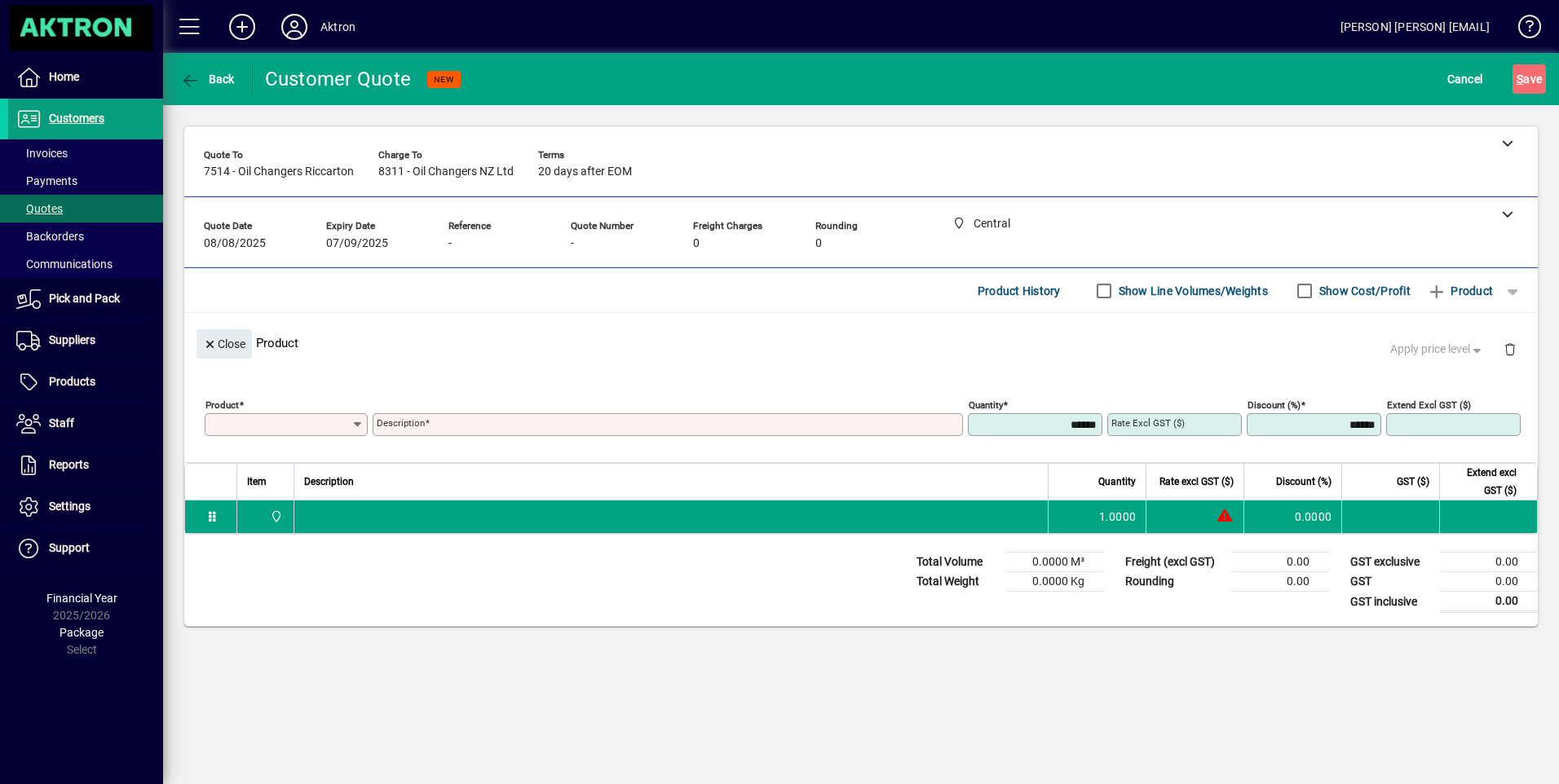 click on "Product" at bounding box center (280, 425) 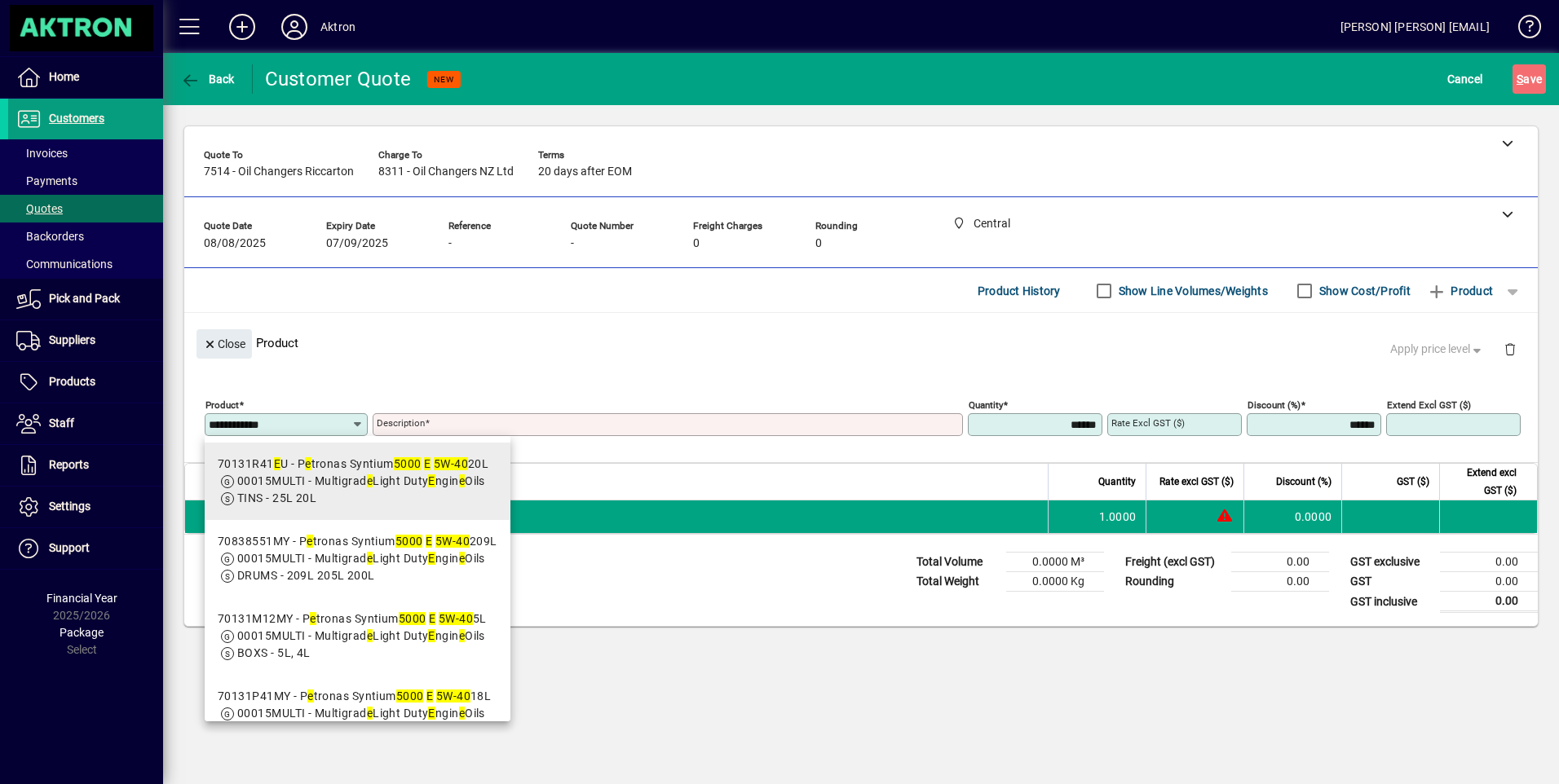 click on "E" at bounding box center [431, 481] 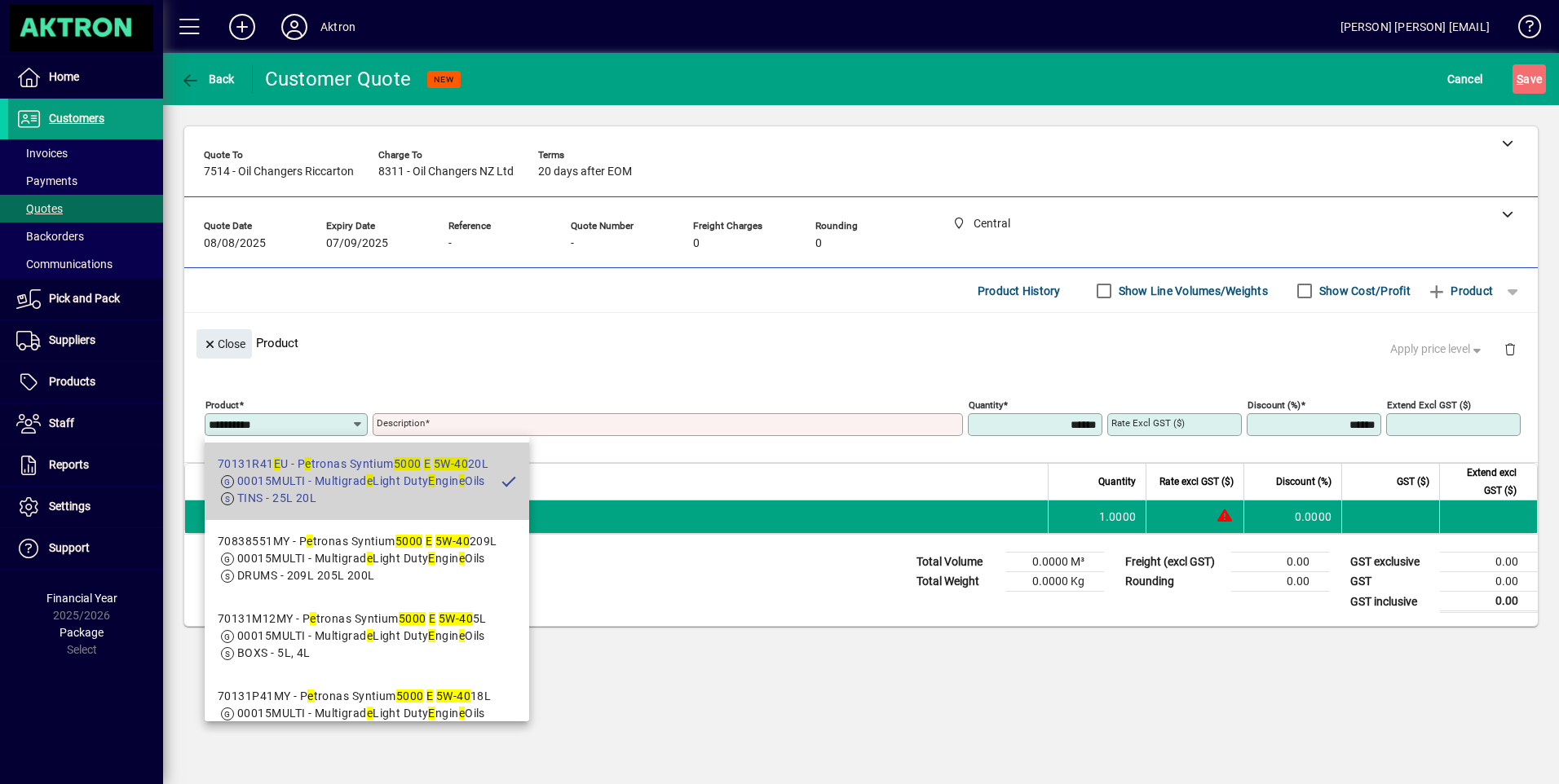 type on "**********" 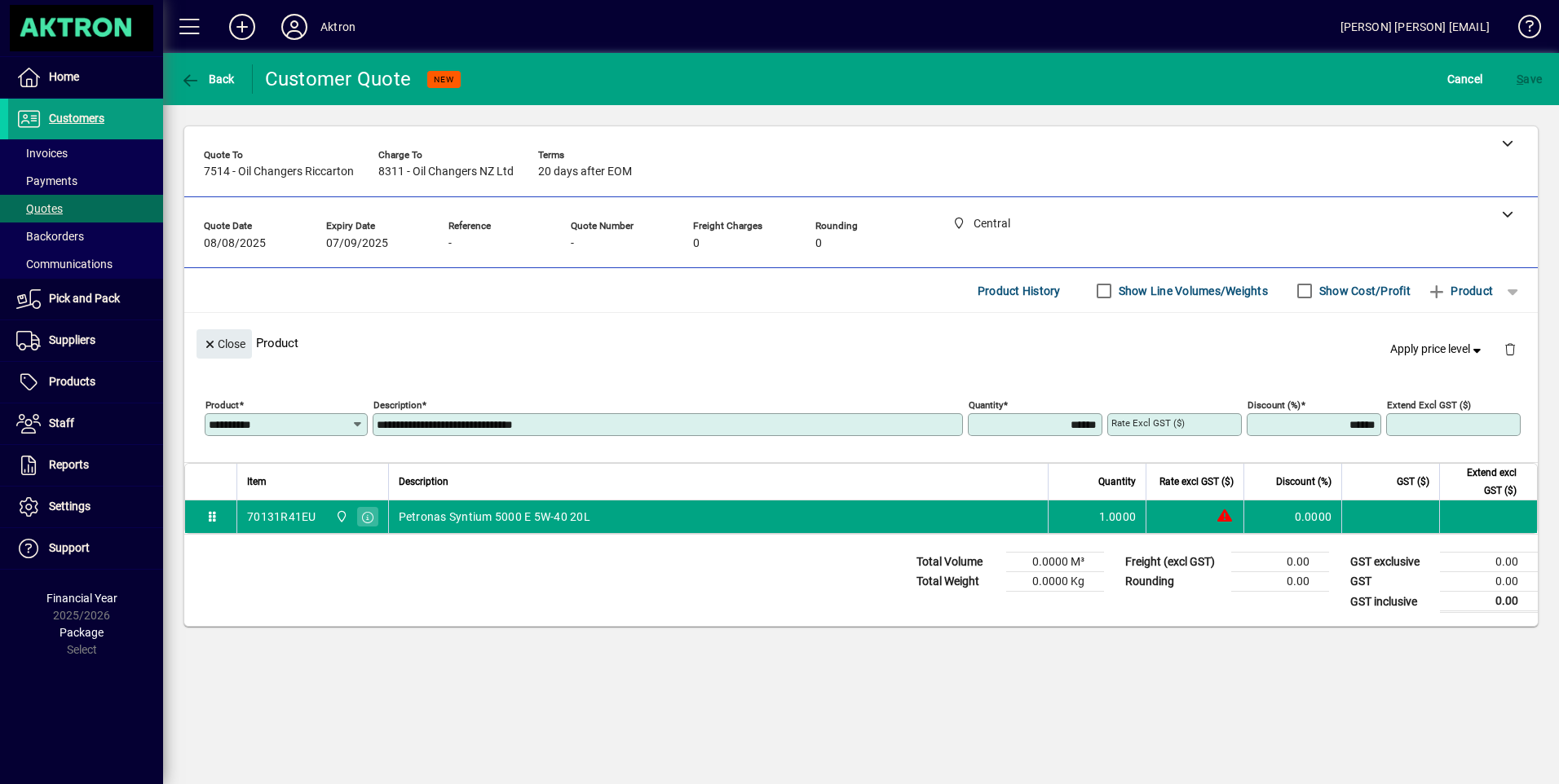 type on "********" 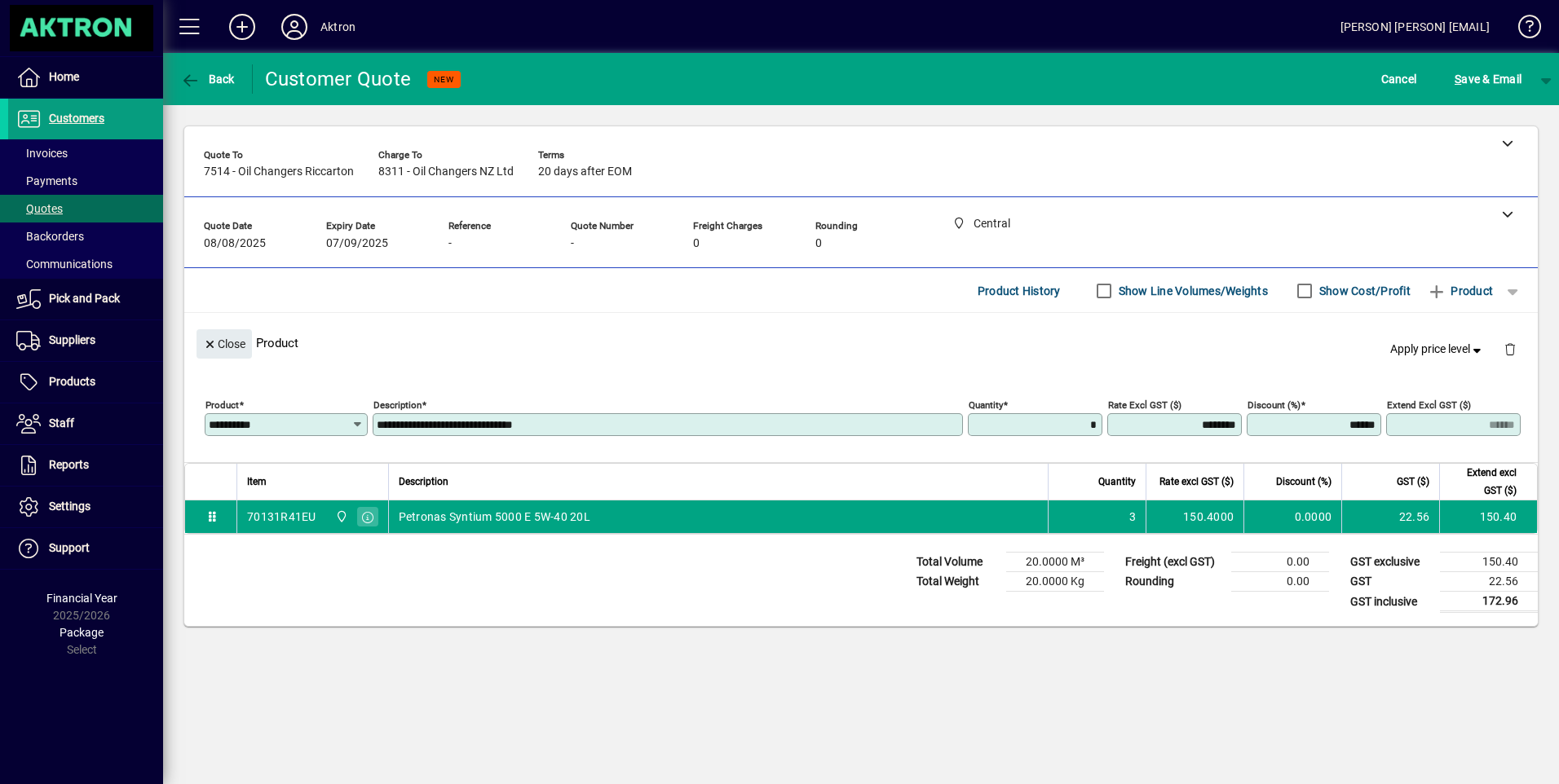type on "******" 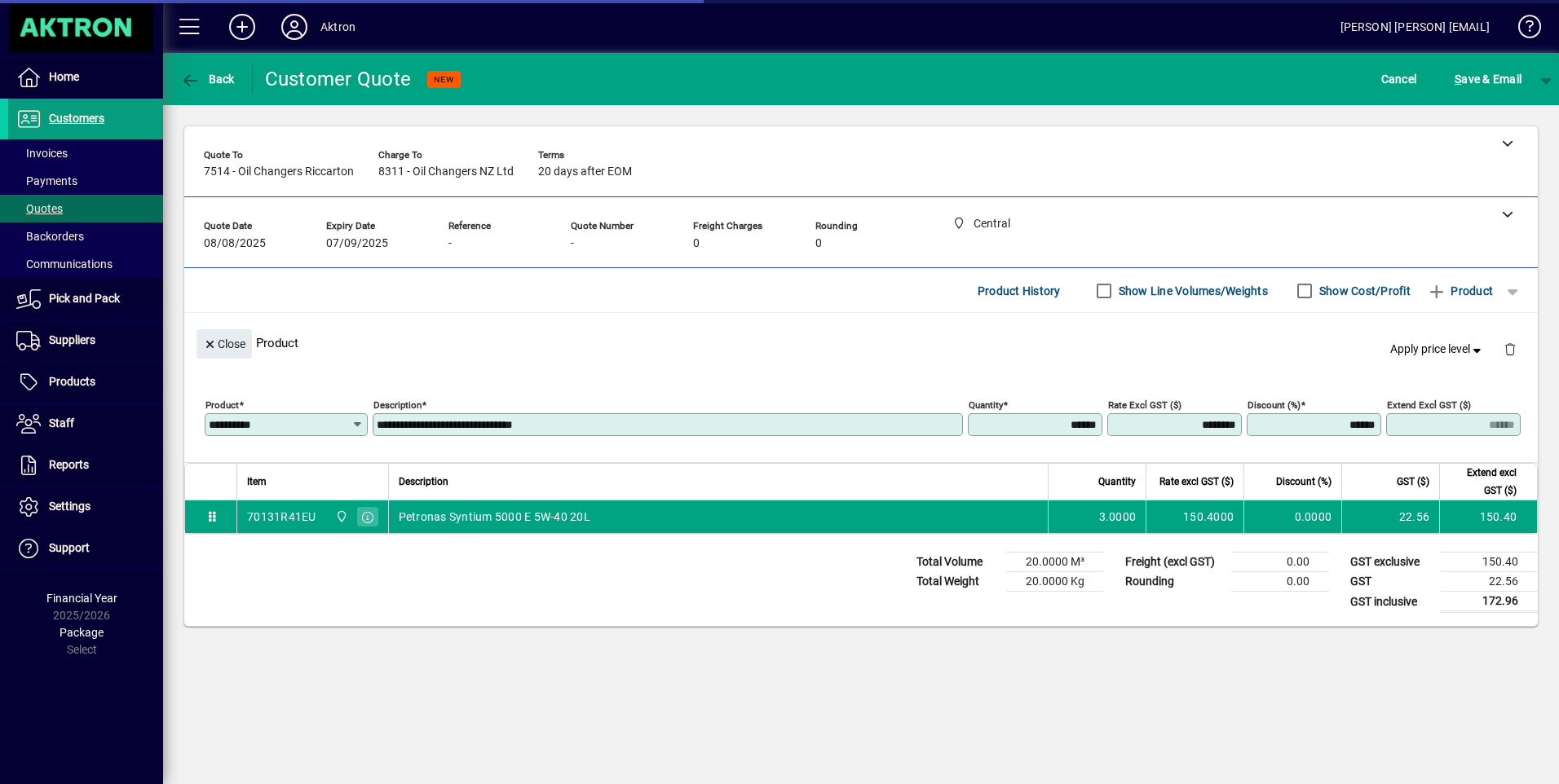 type on "******" 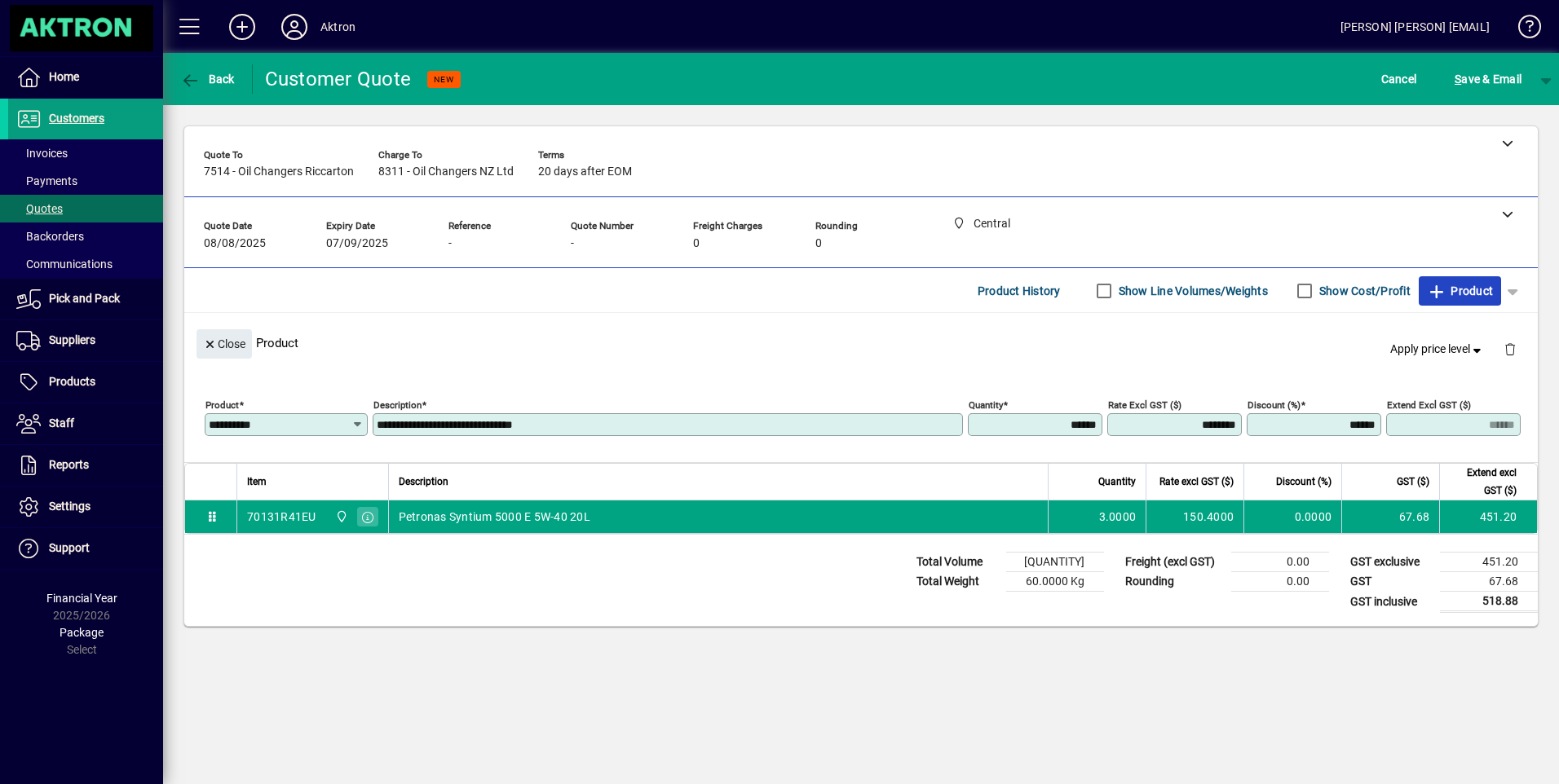 type 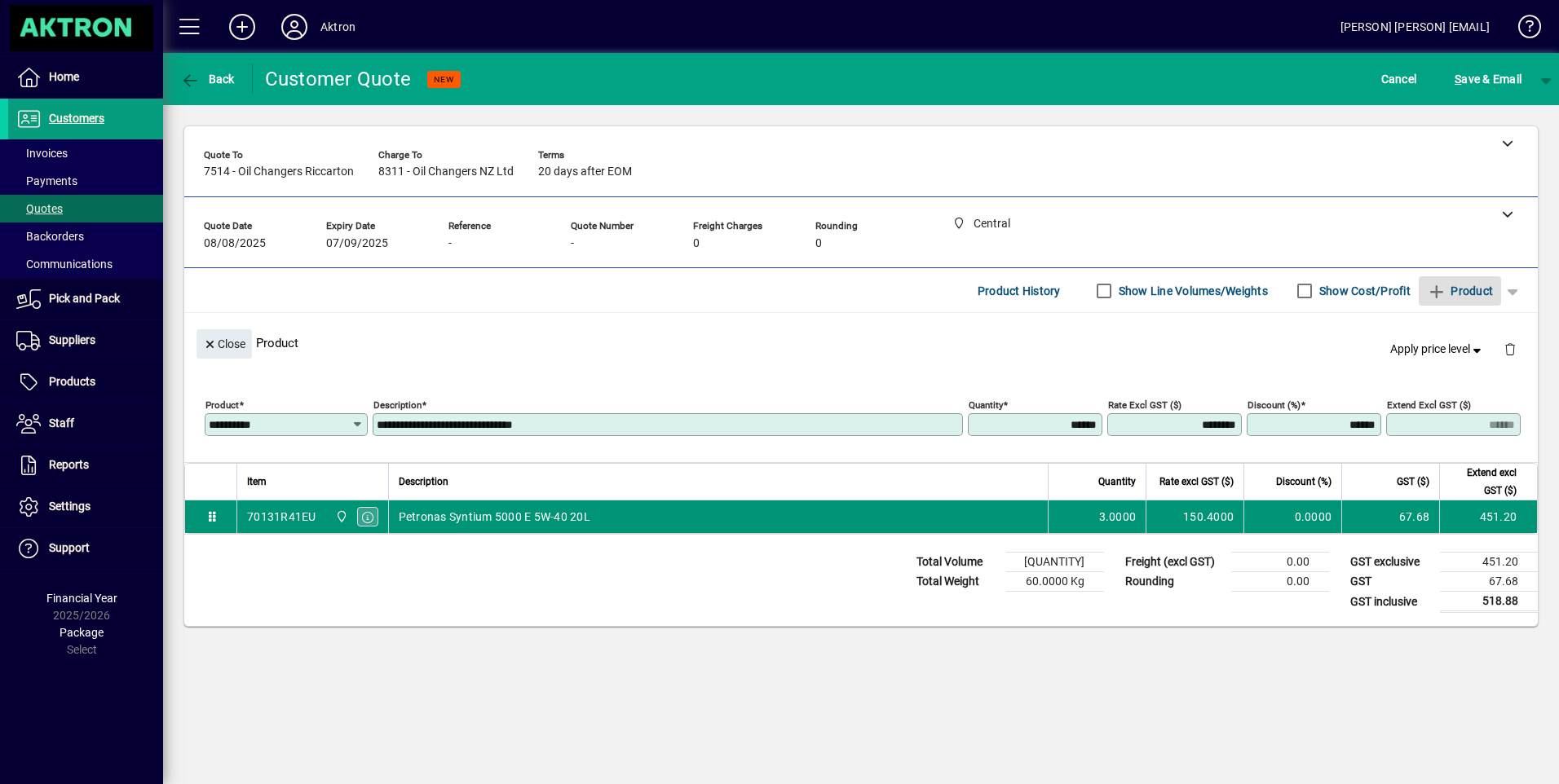 click 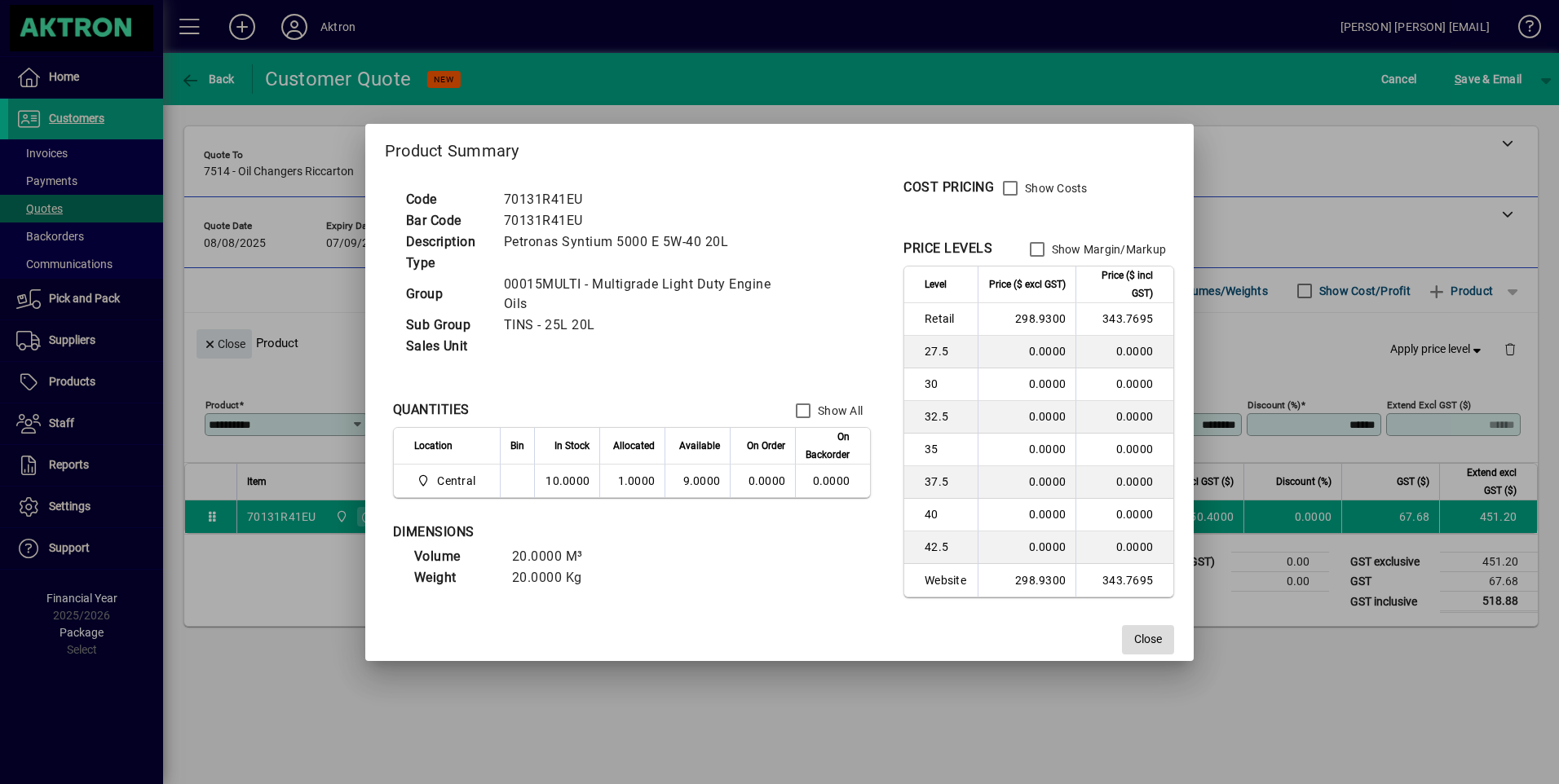 click on "Close" 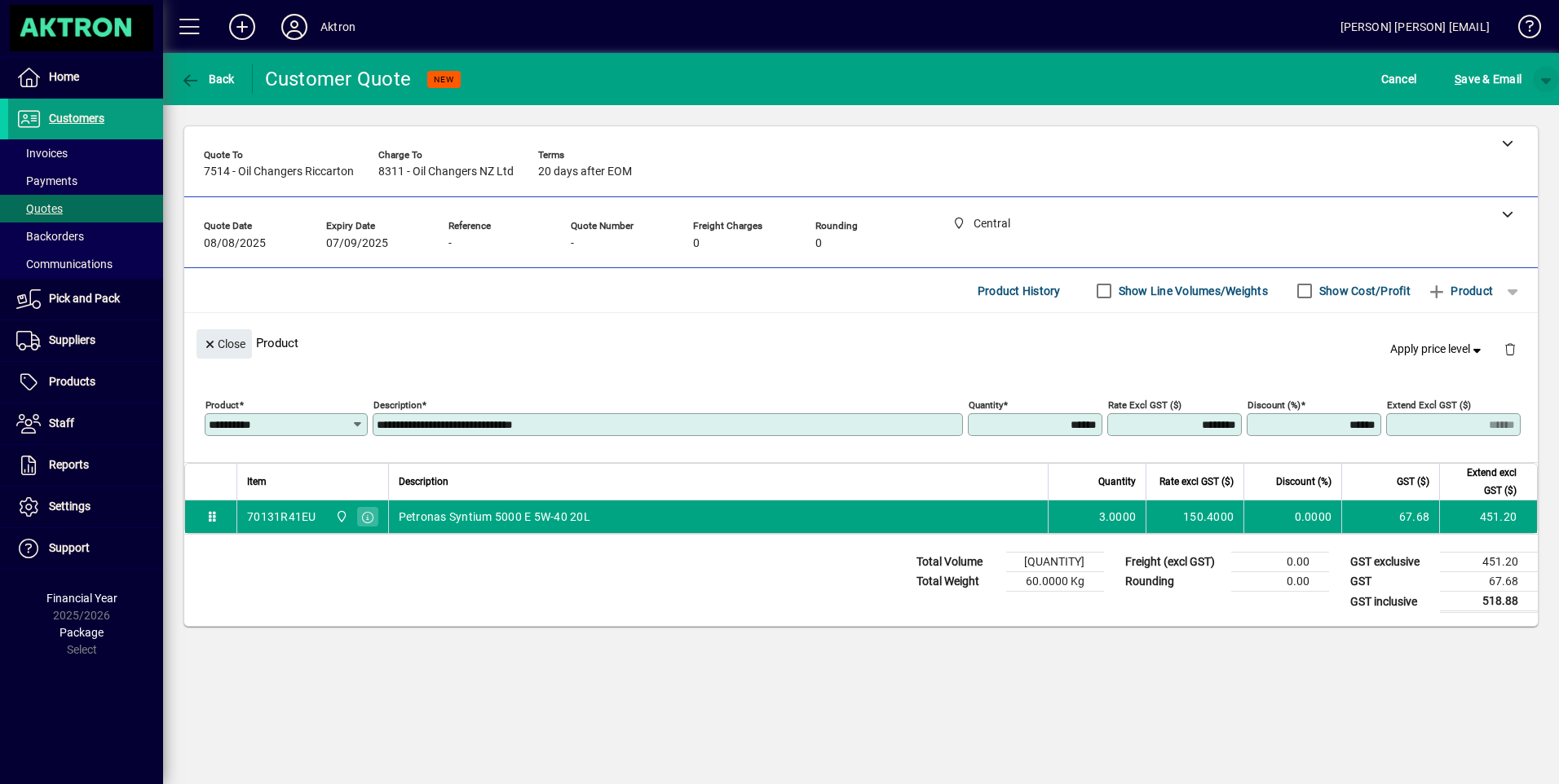 click 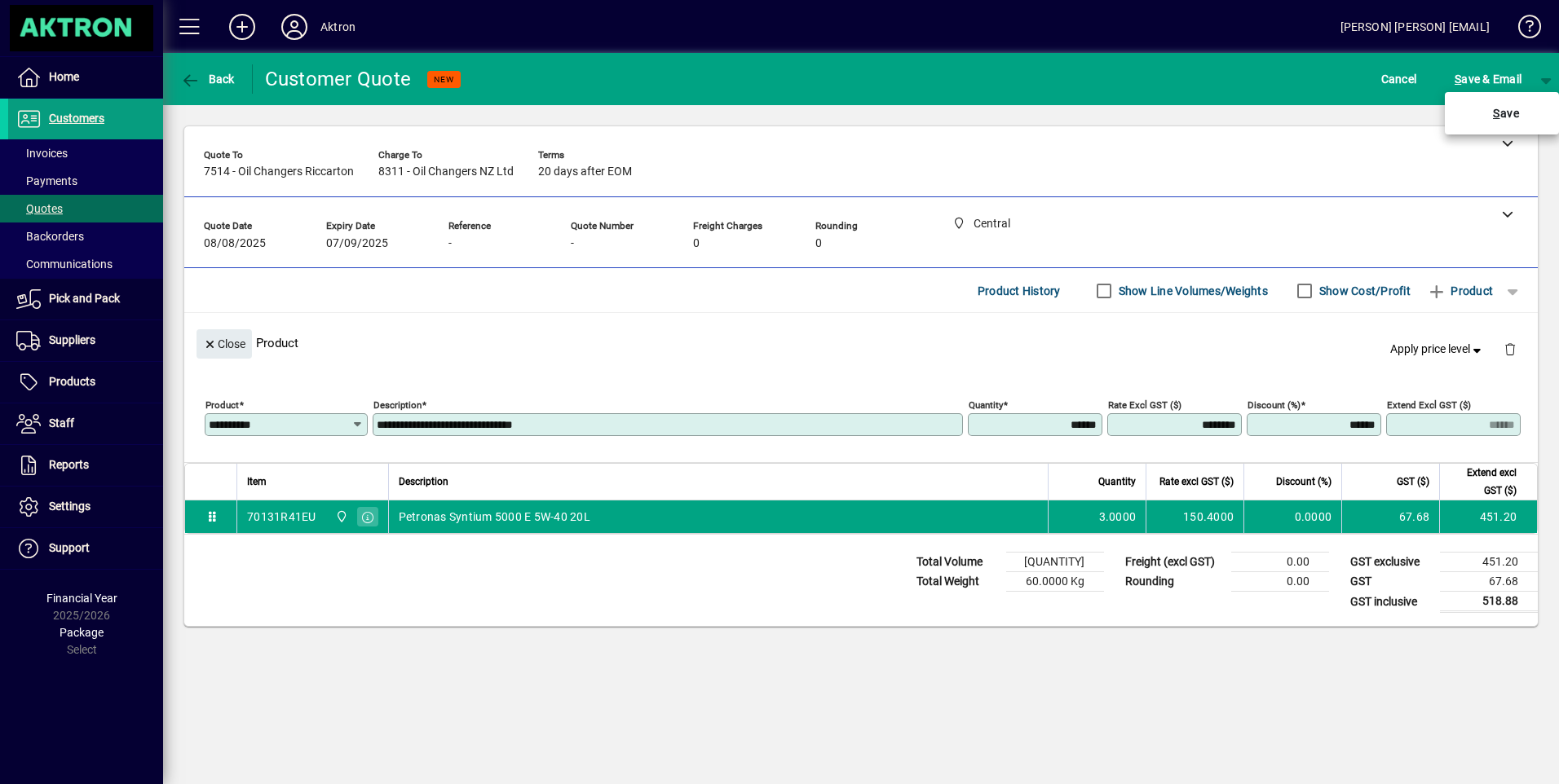 click on "S ave" at bounding box center (1504, 113) 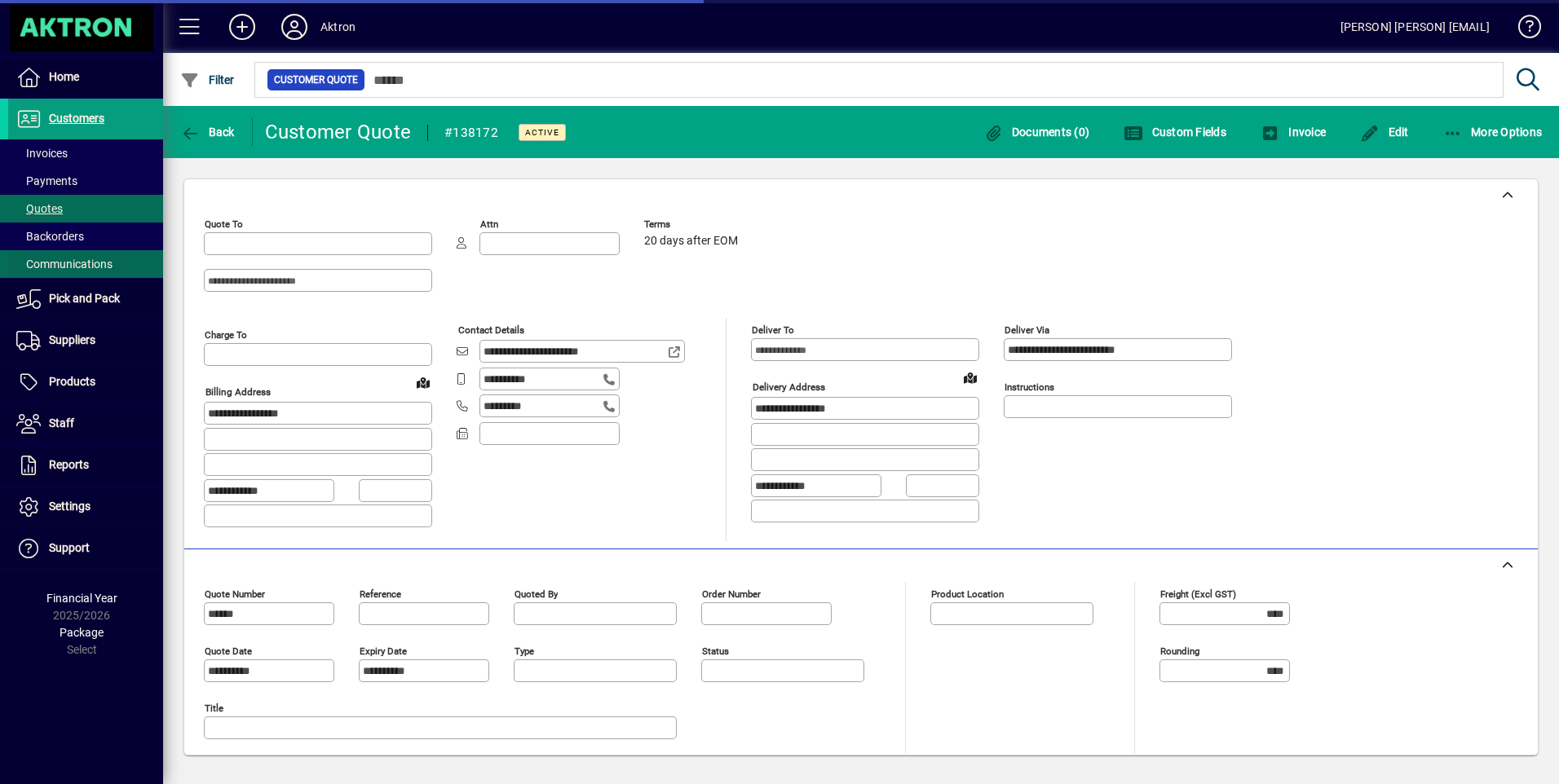 type on "**********" 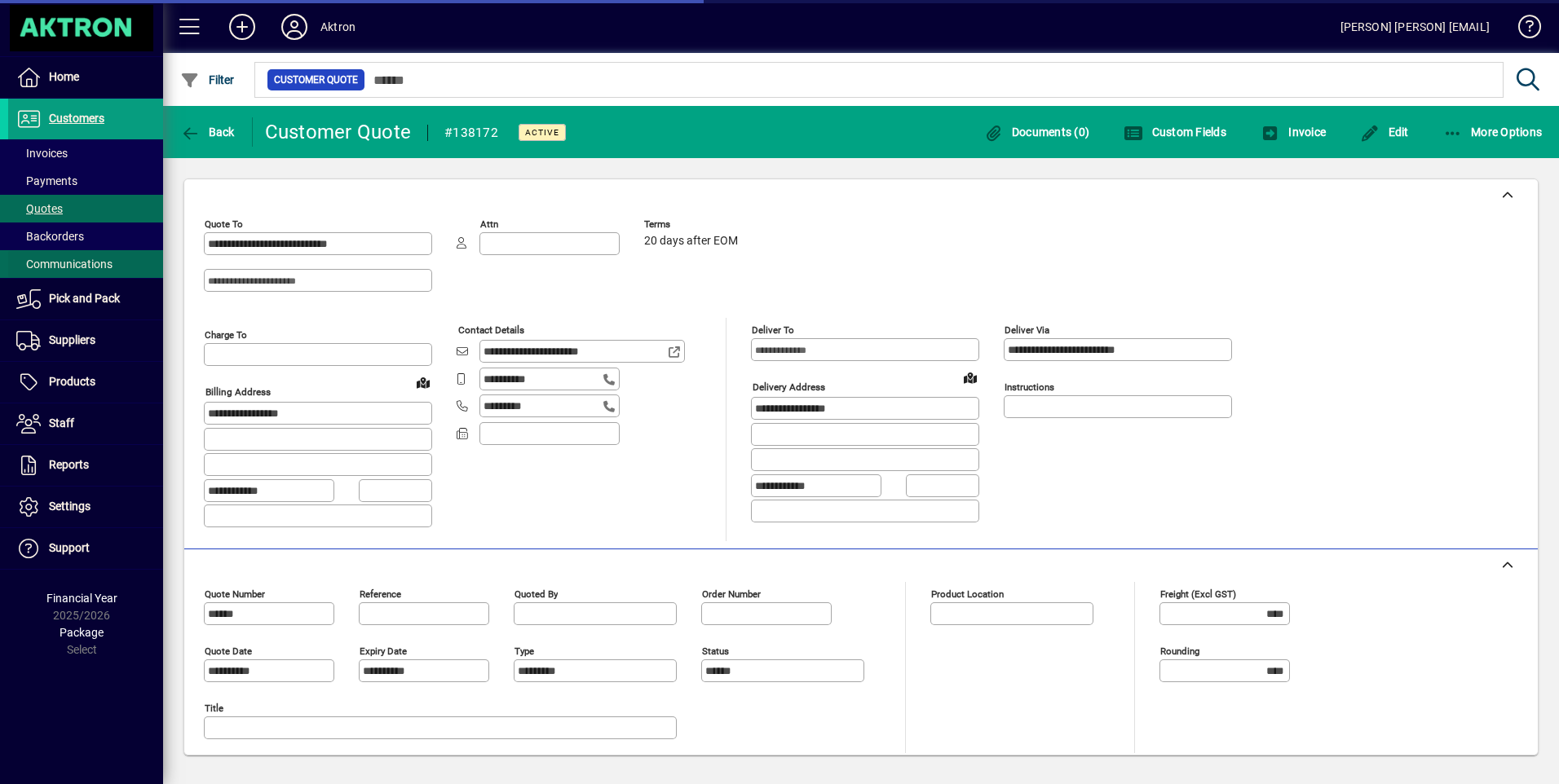 type on "**********" 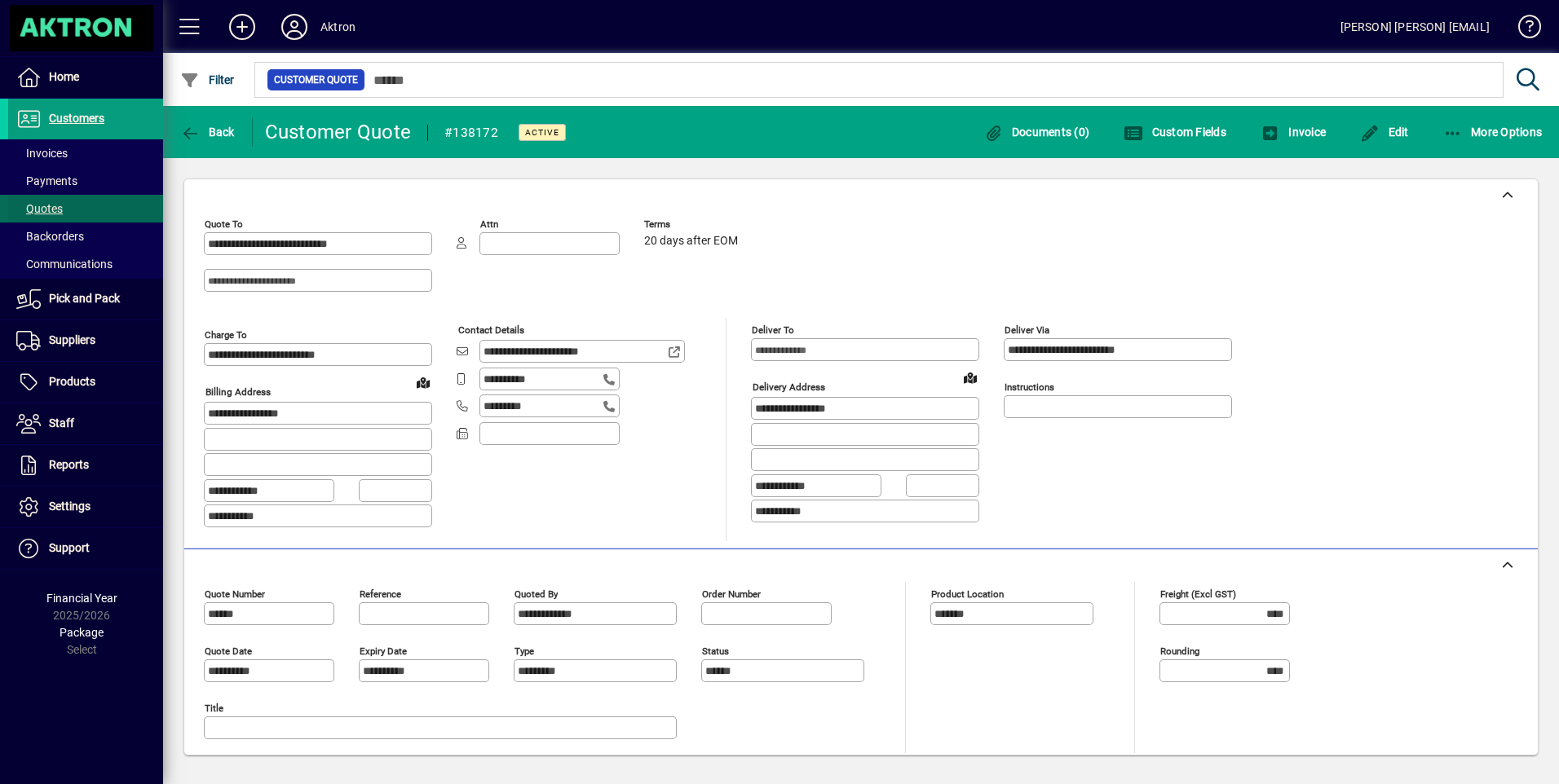 click on "Quotes" at bounding box center [39, 209] 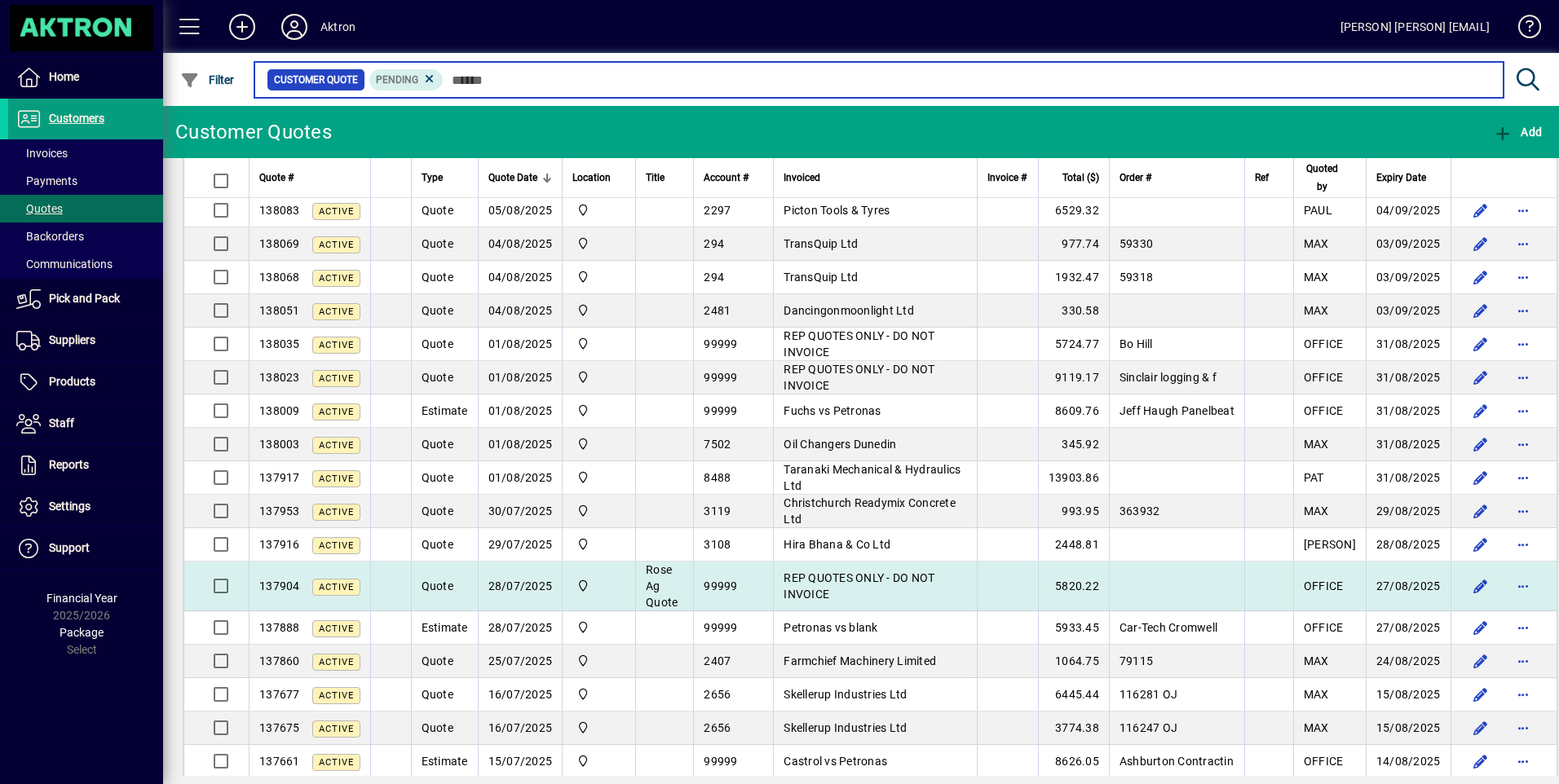 scroll, scrollTop: 386, scrollLeft: 0, axis: vertical 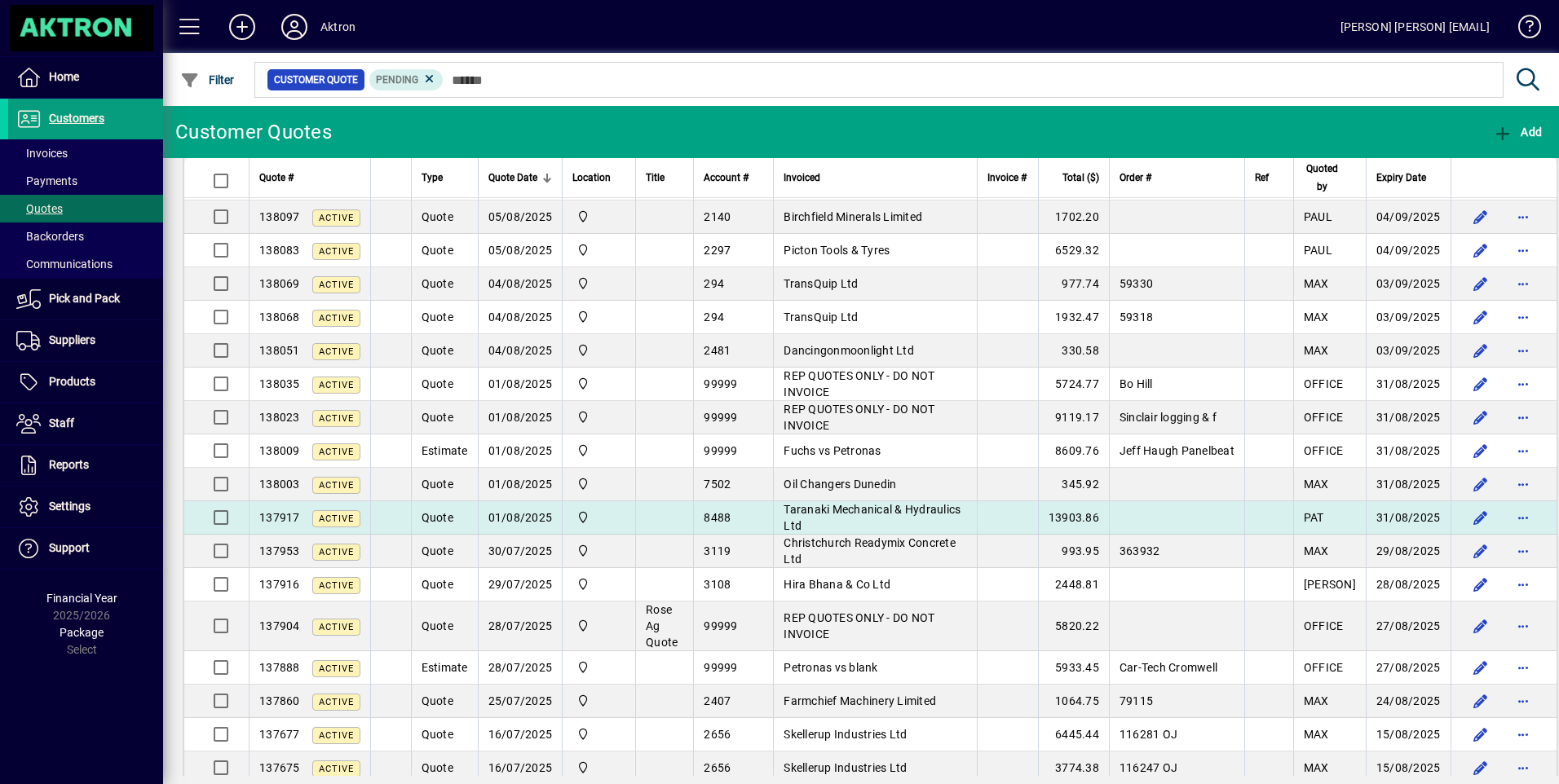 click on "Taranaki Mechanical & Hydraulics Ltd" at bounding box center (872, 518) 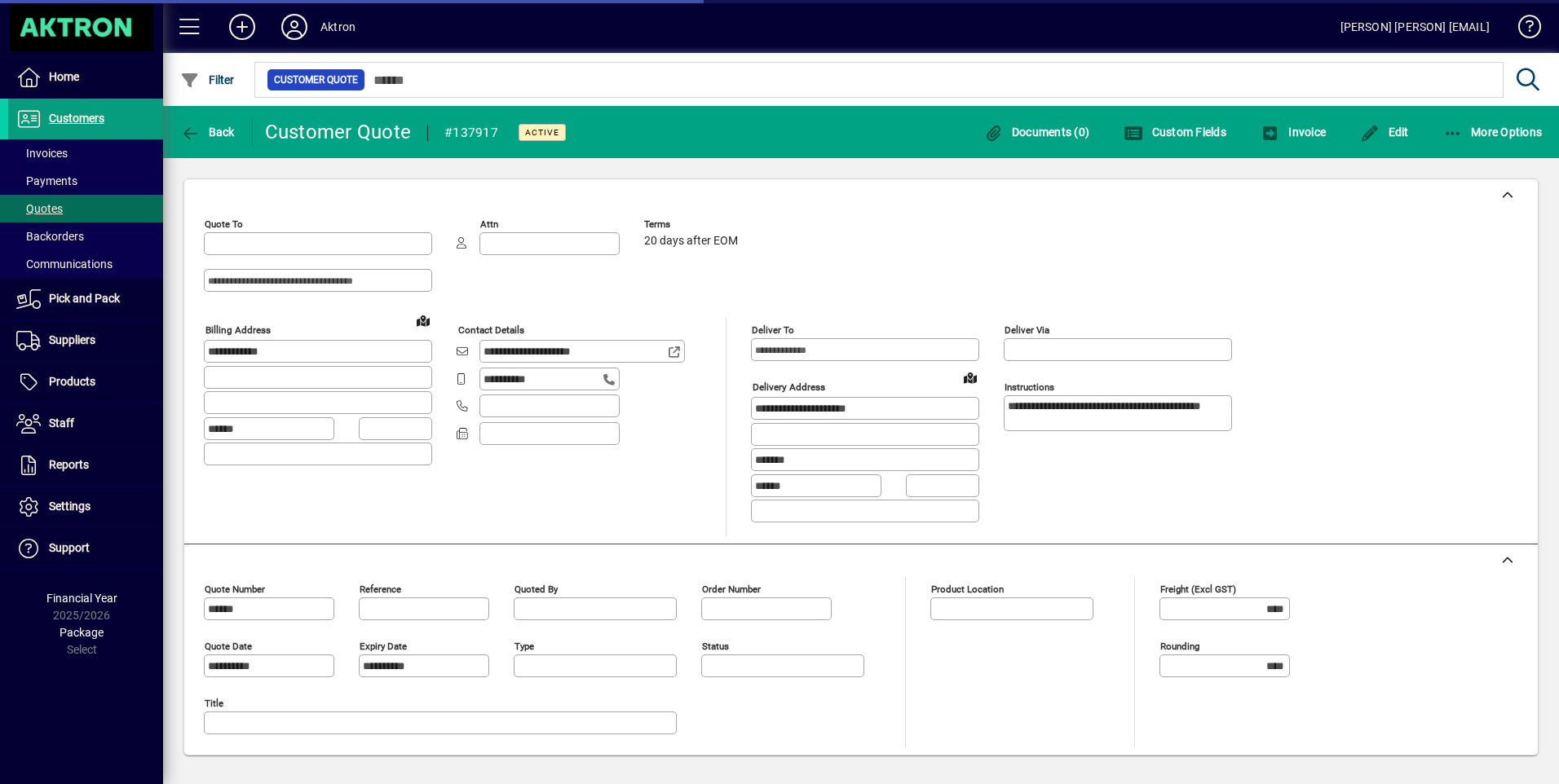 type on "*********" 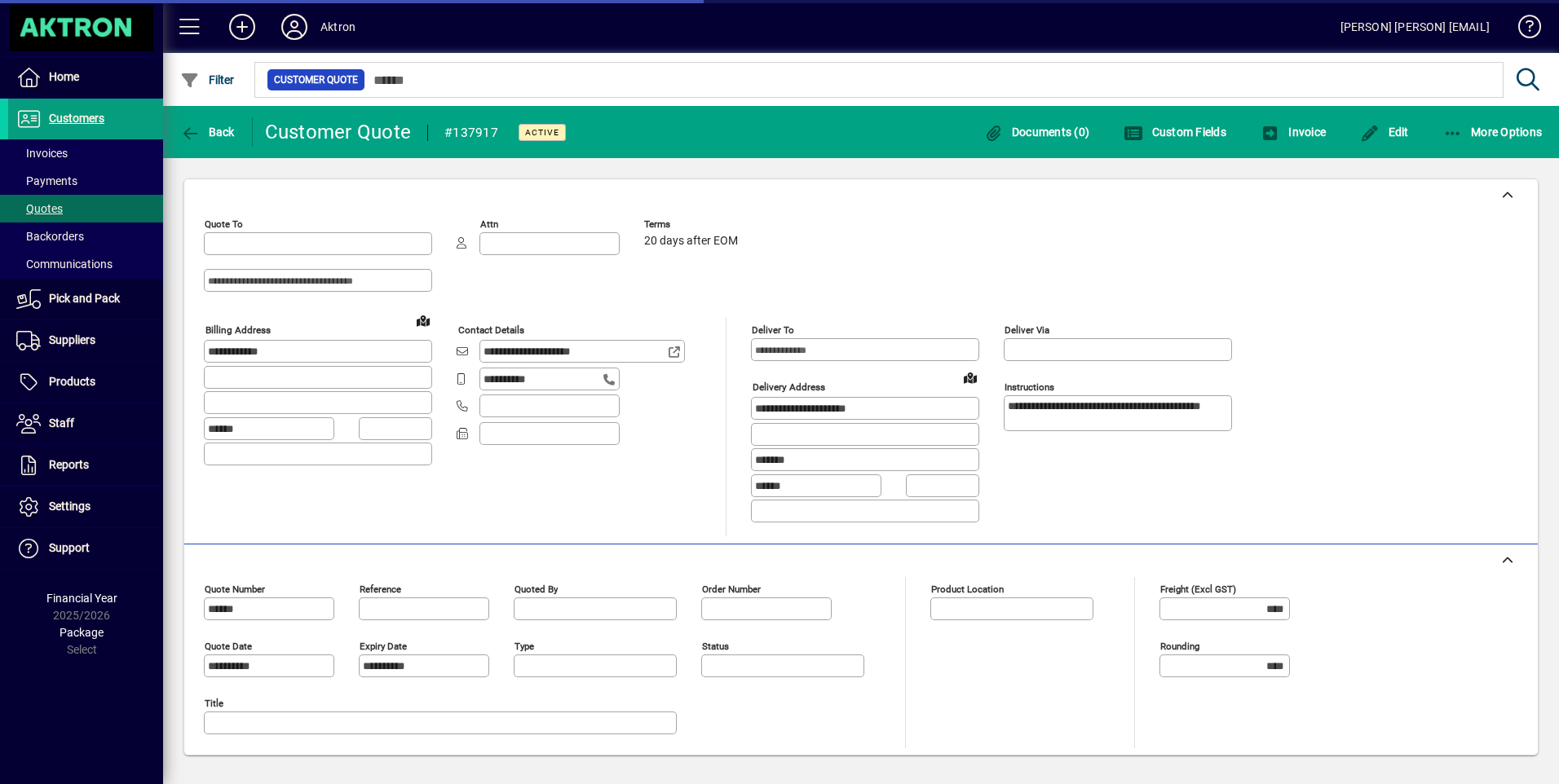 type on "******" 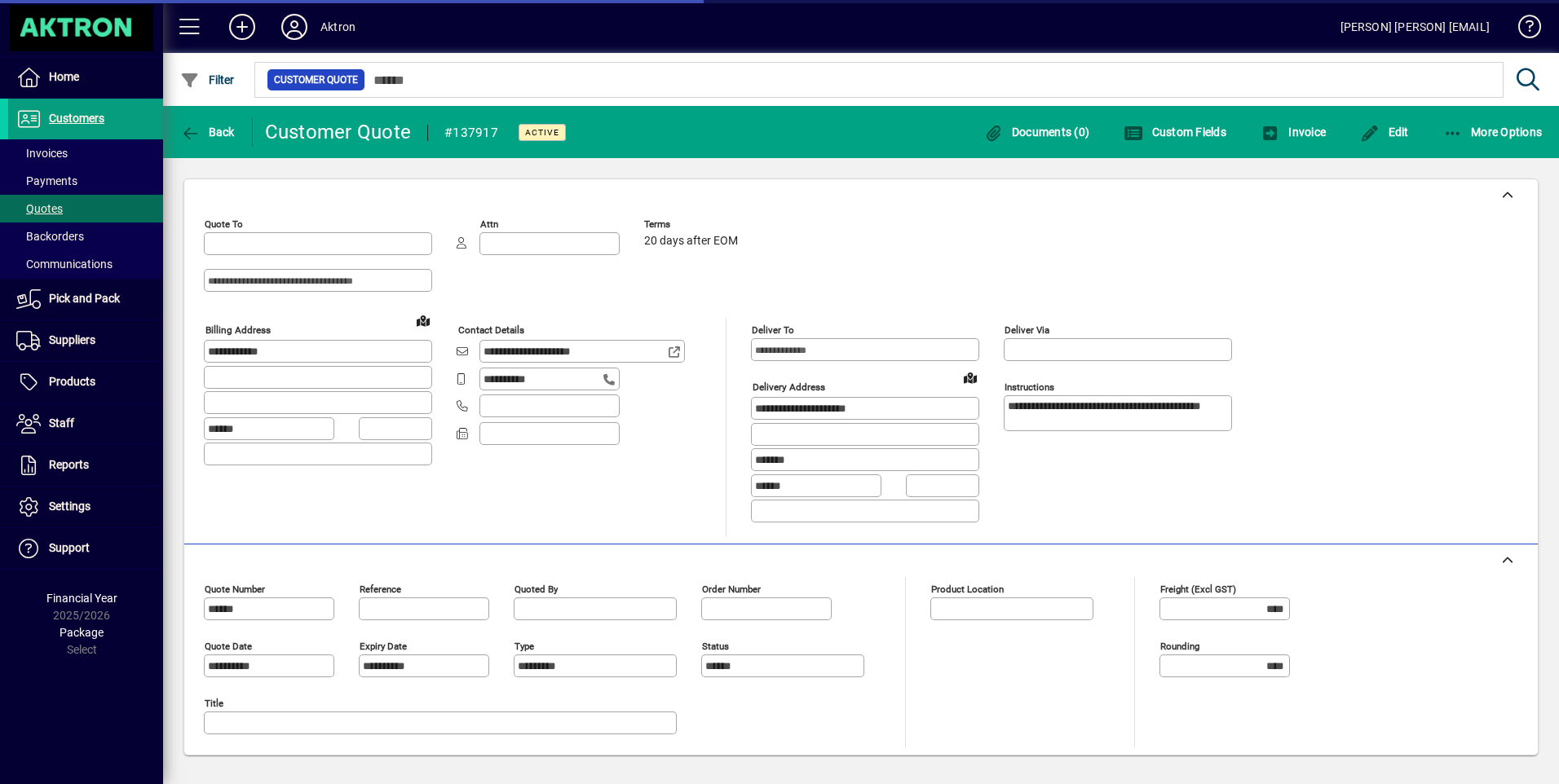 type on "**********" 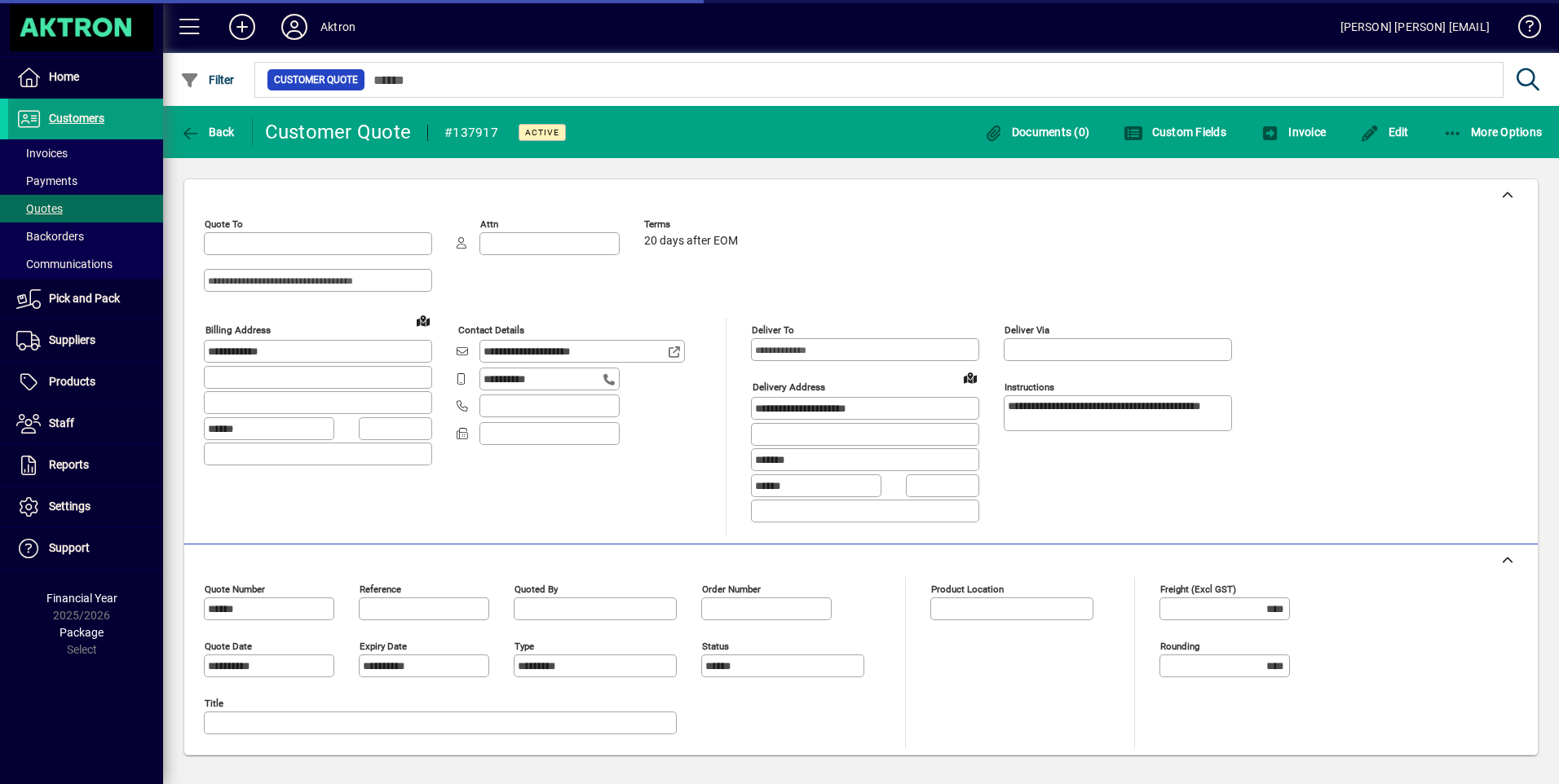 type on "**********" 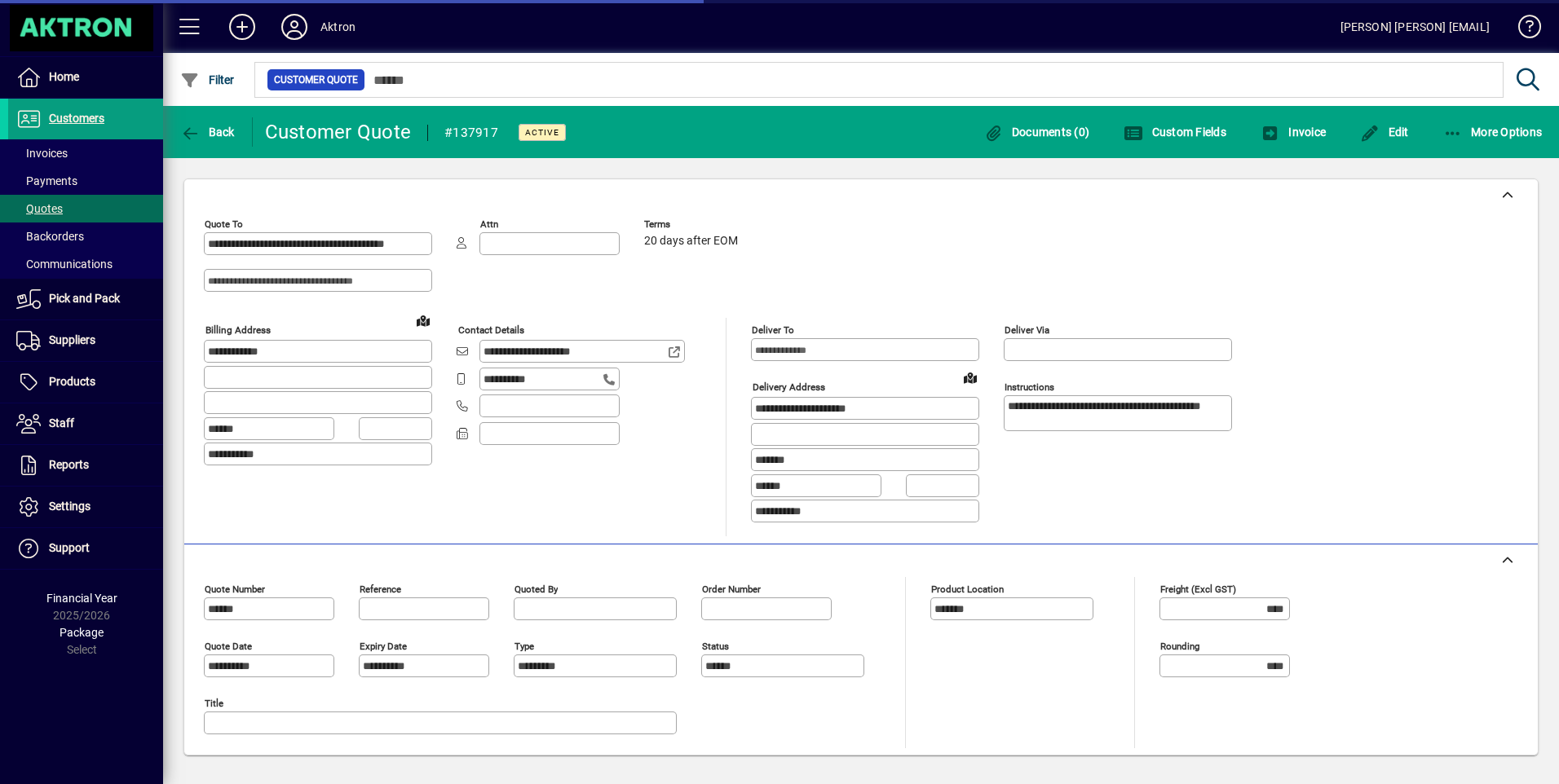 type on "**********" 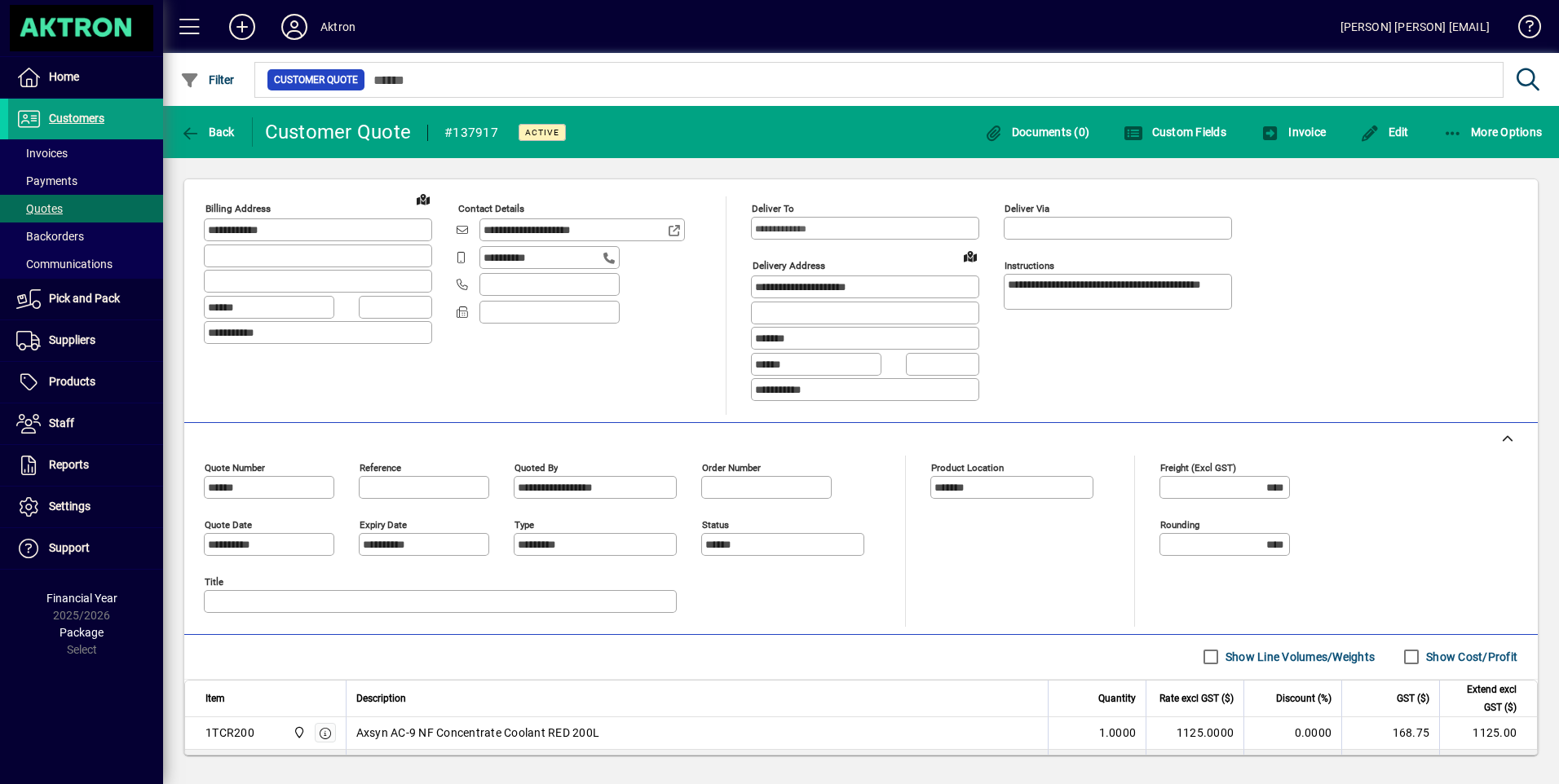 scroll, scrollTop: 0, scrollLeft: 0, axis: both 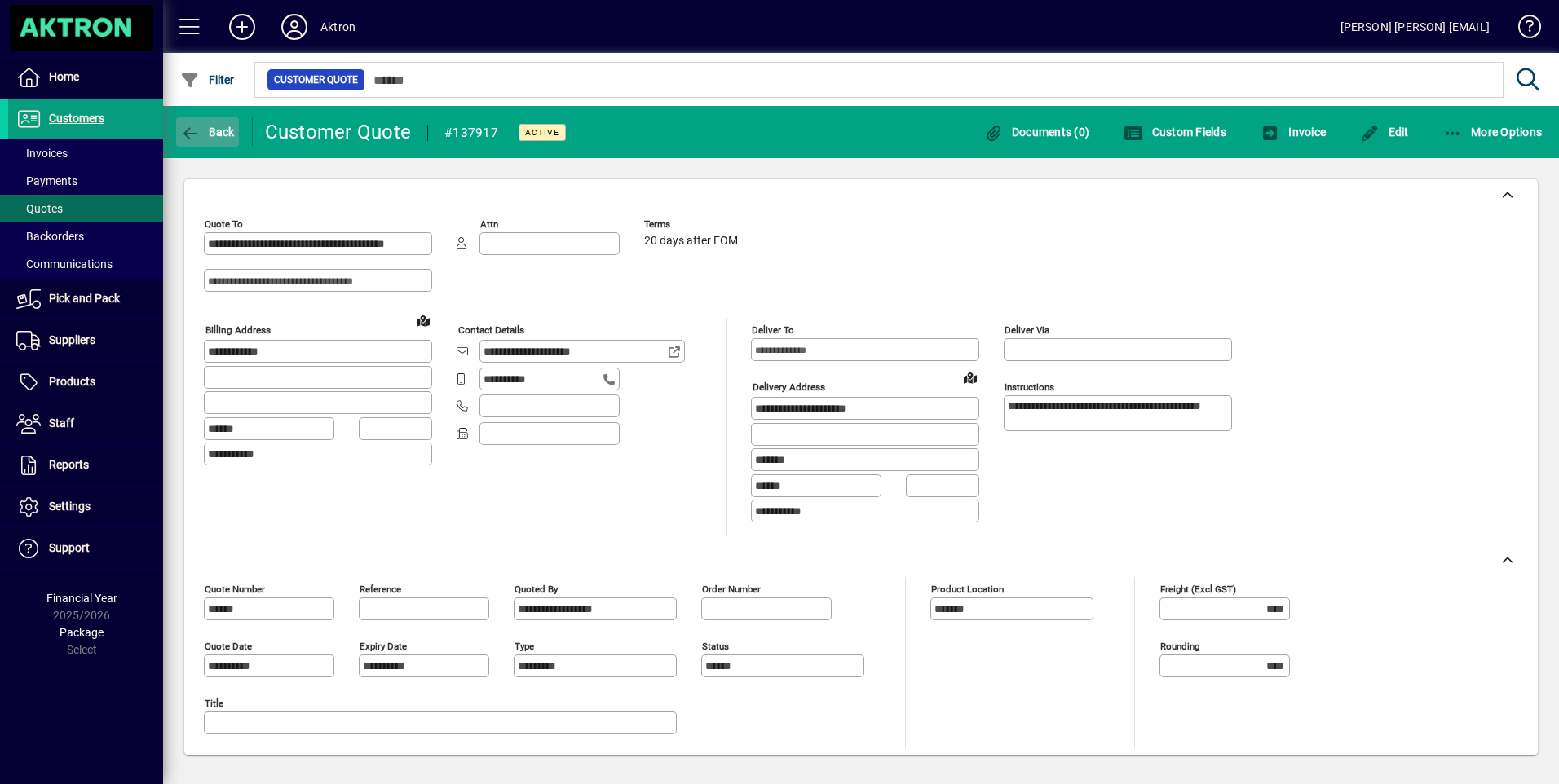 click on "Back" 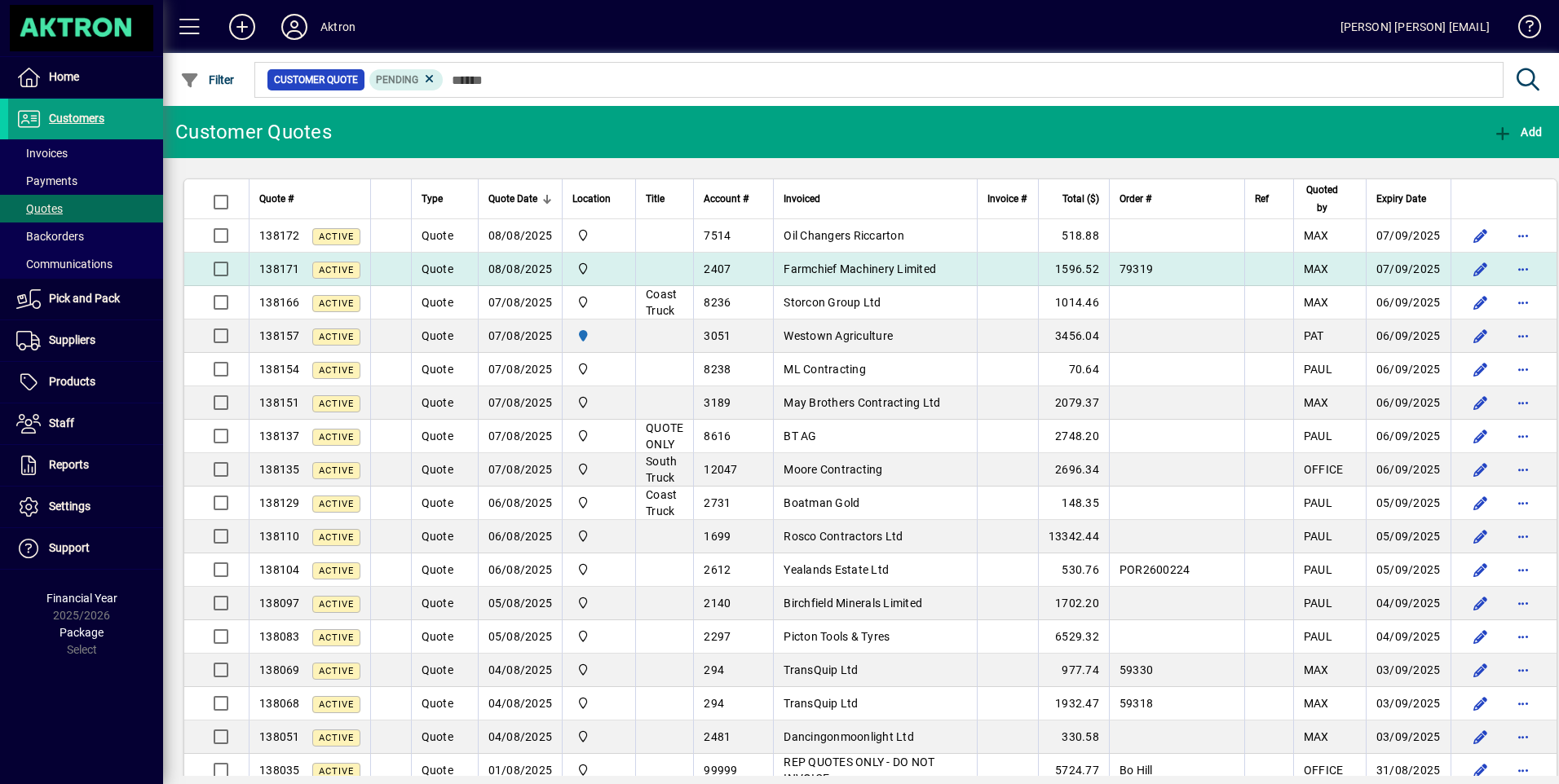 click on "Farmchief Machinery Limited" at bounding box center [859, 269] 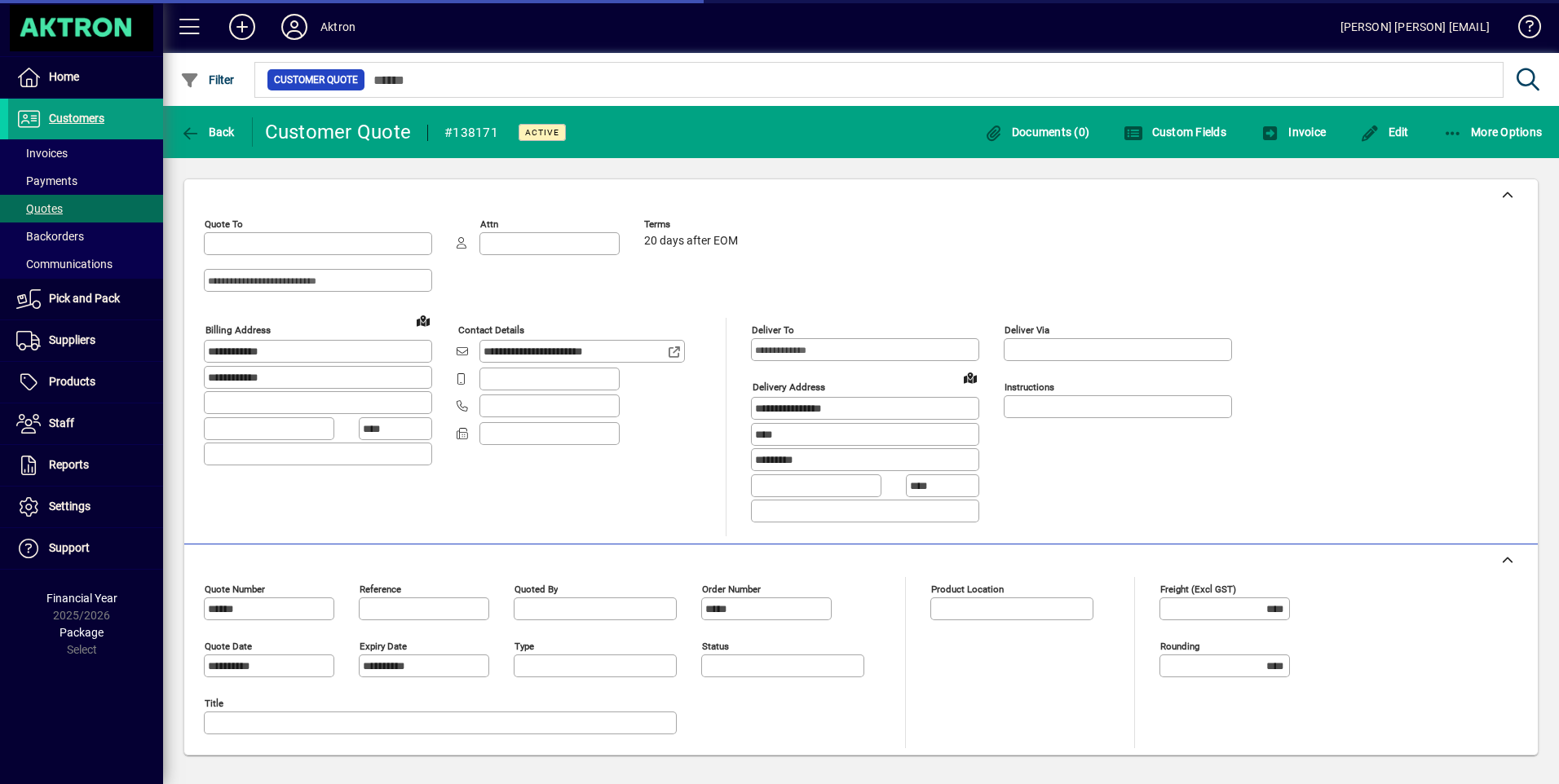 type on "*********" 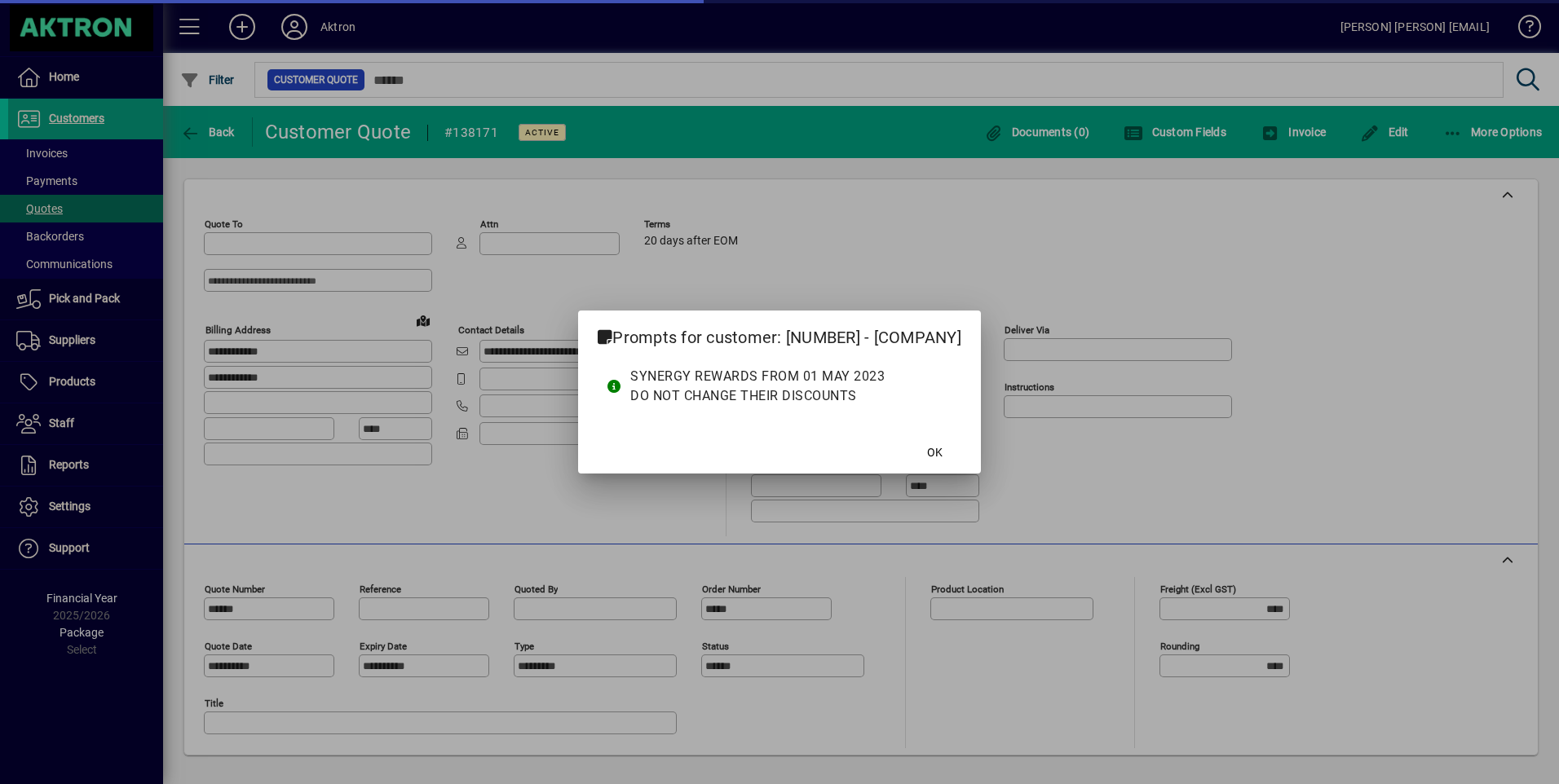 type on "**********" 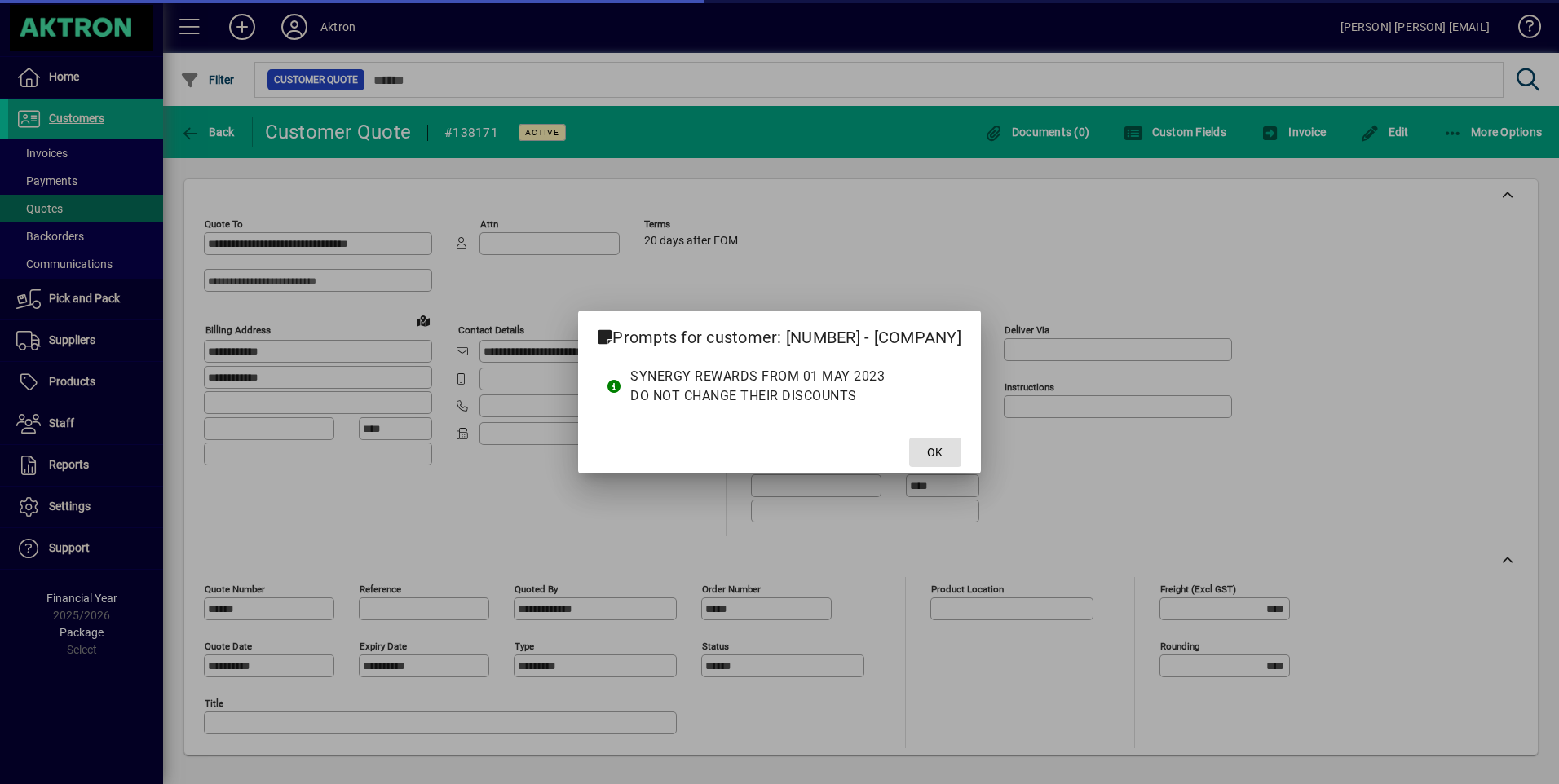 type on "*******" 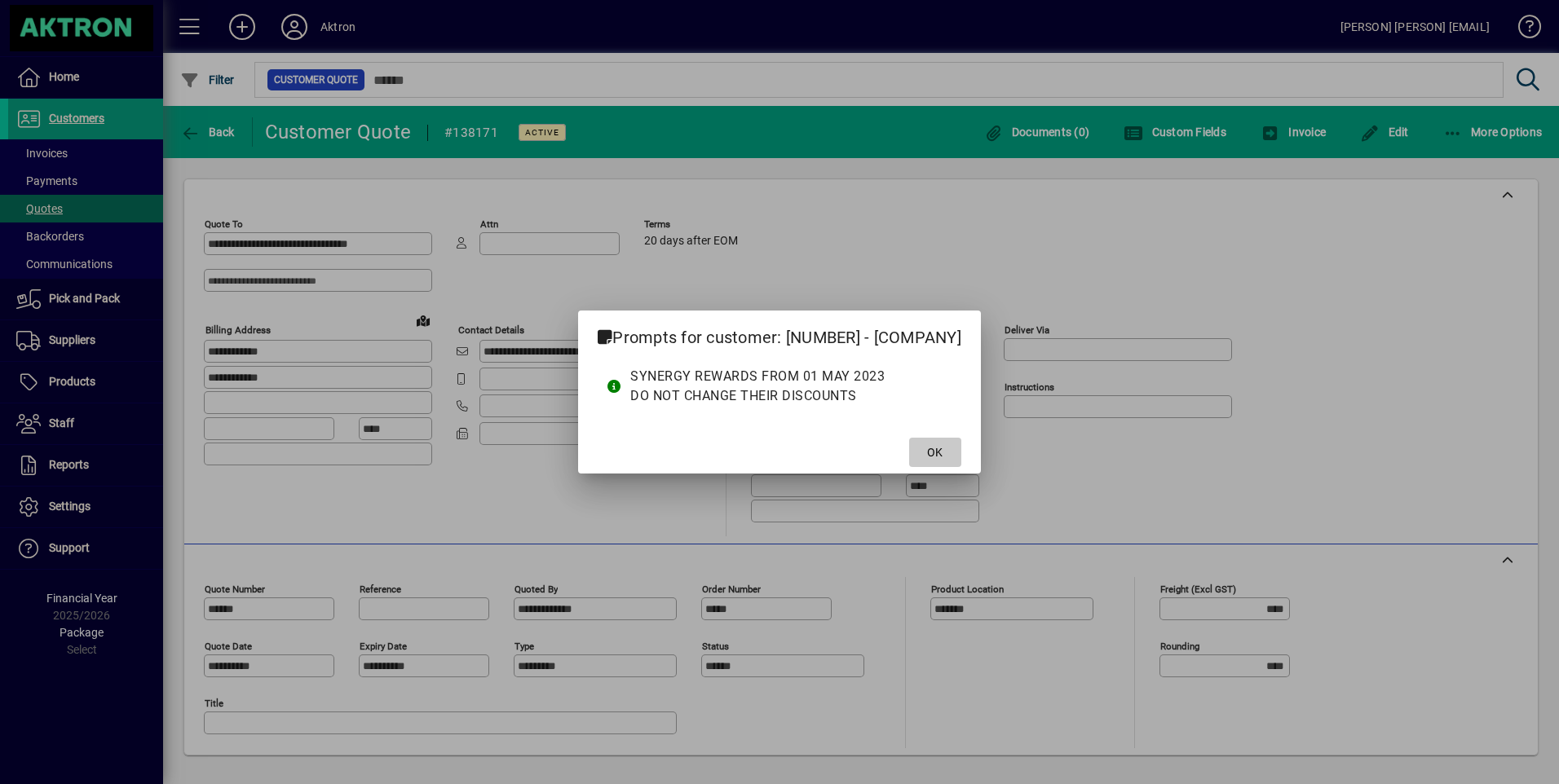click on "OK" 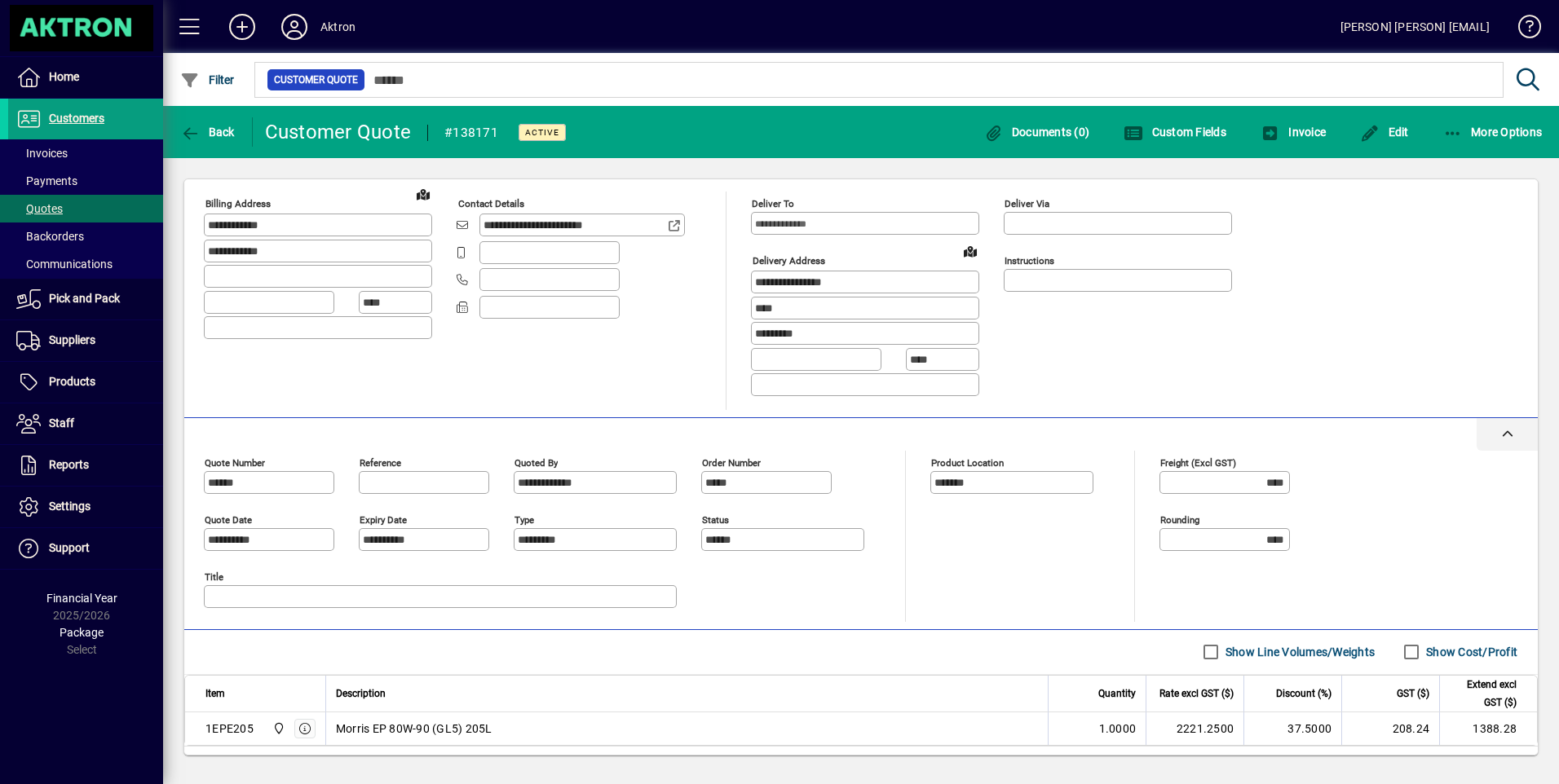scroll, scrollTop: 46, scrollLeft: 0, axis: vertical 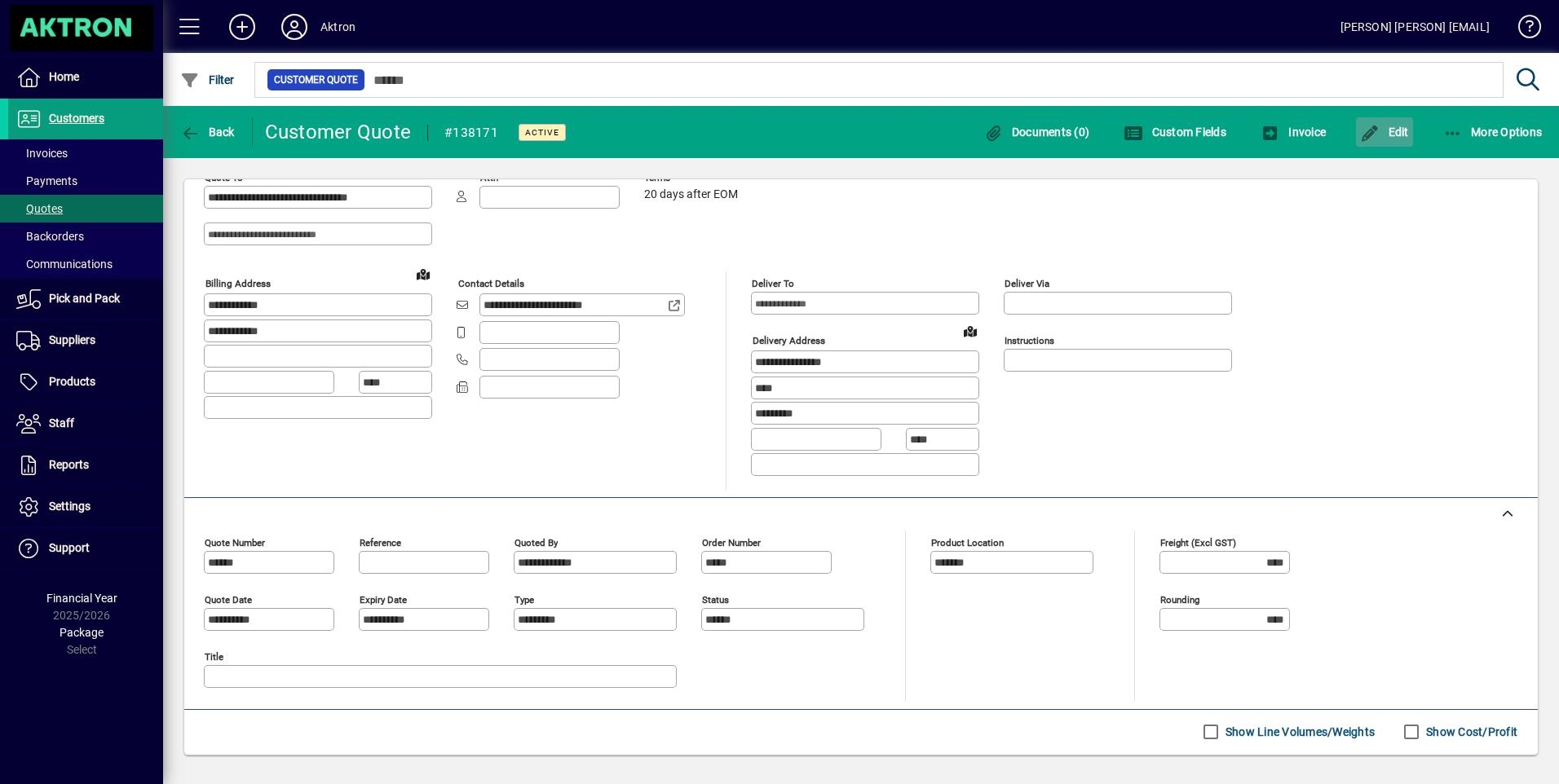 click 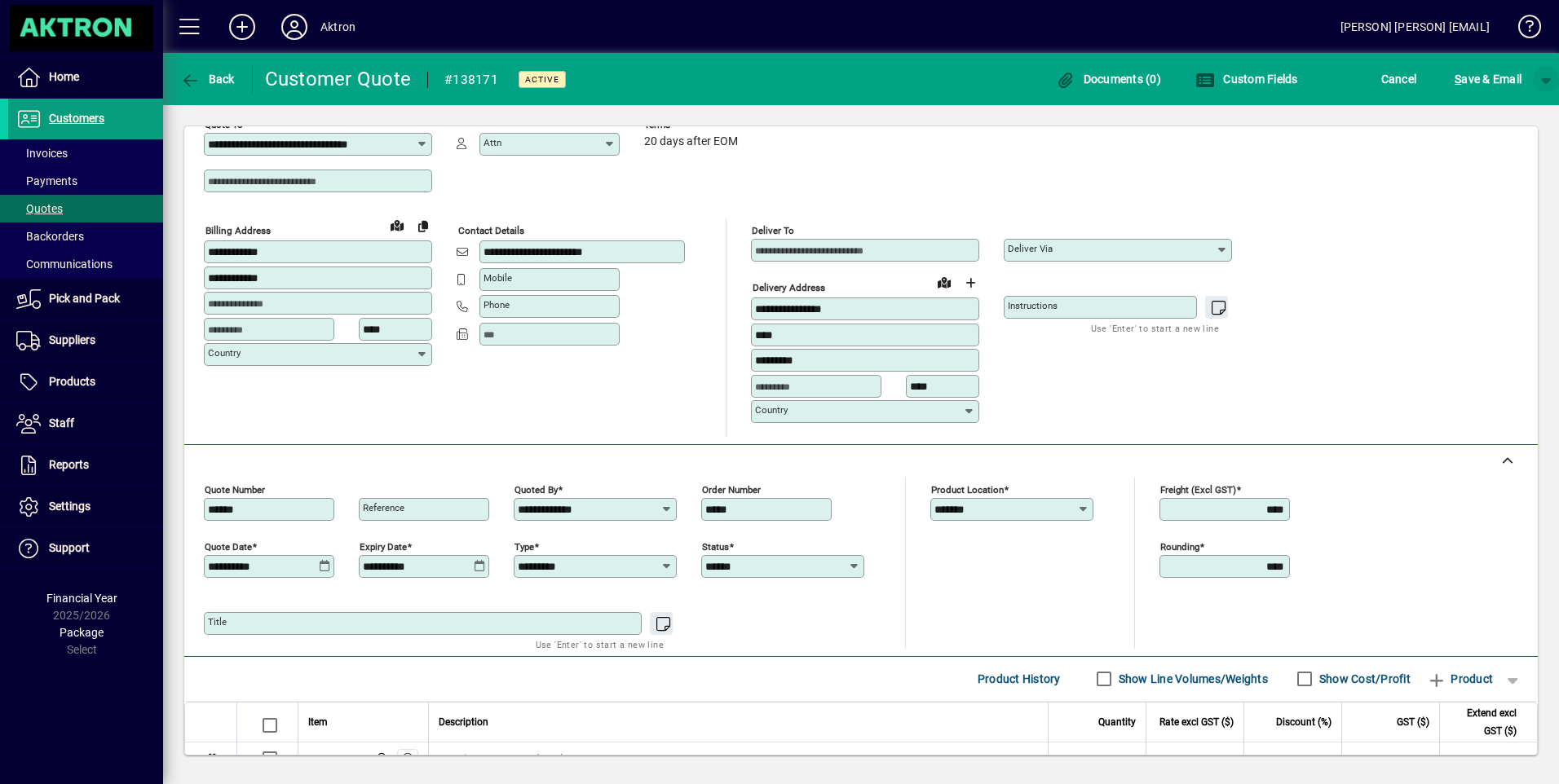 click 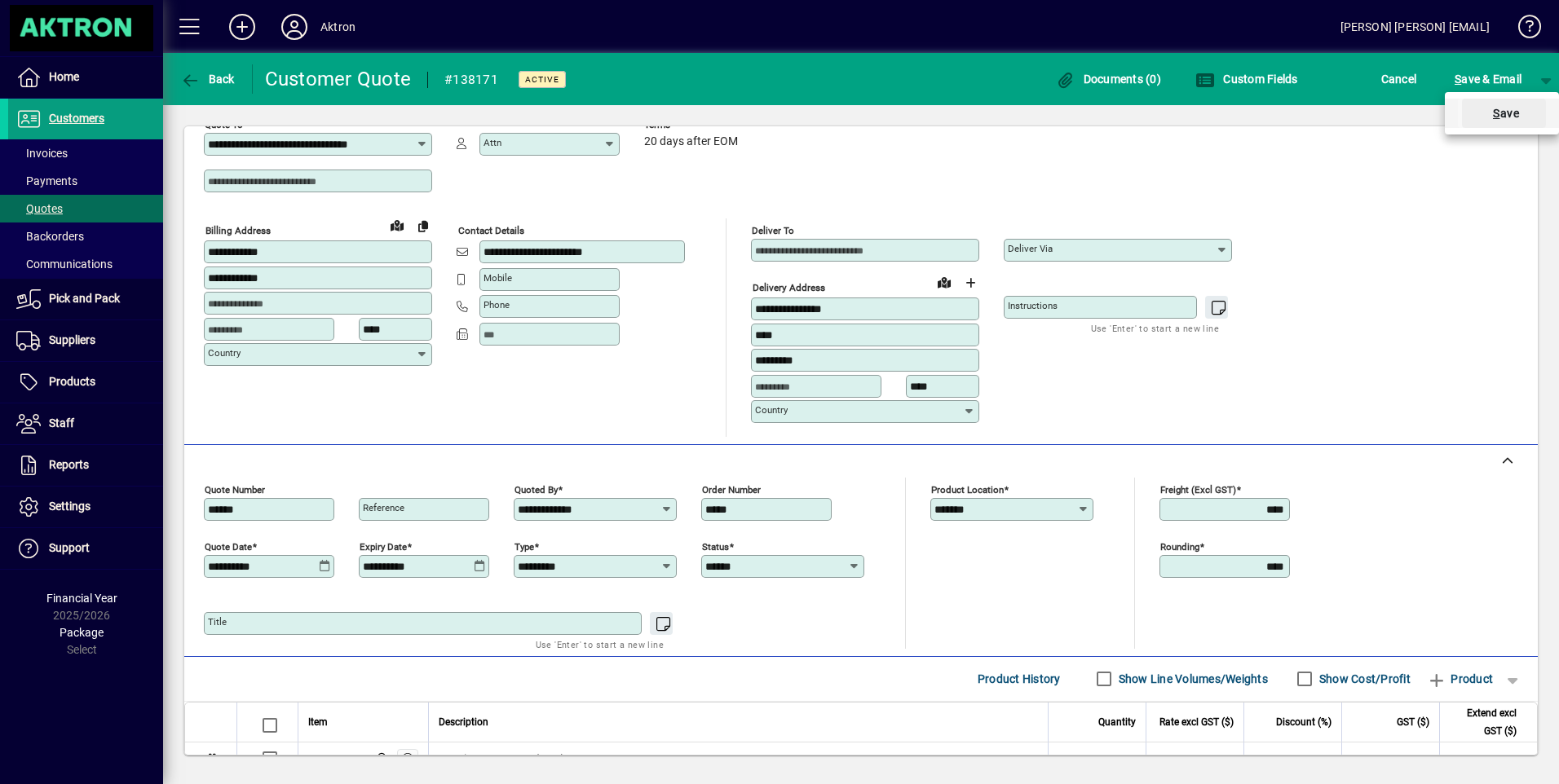 click on "S" at bounding box center [1496, 113] 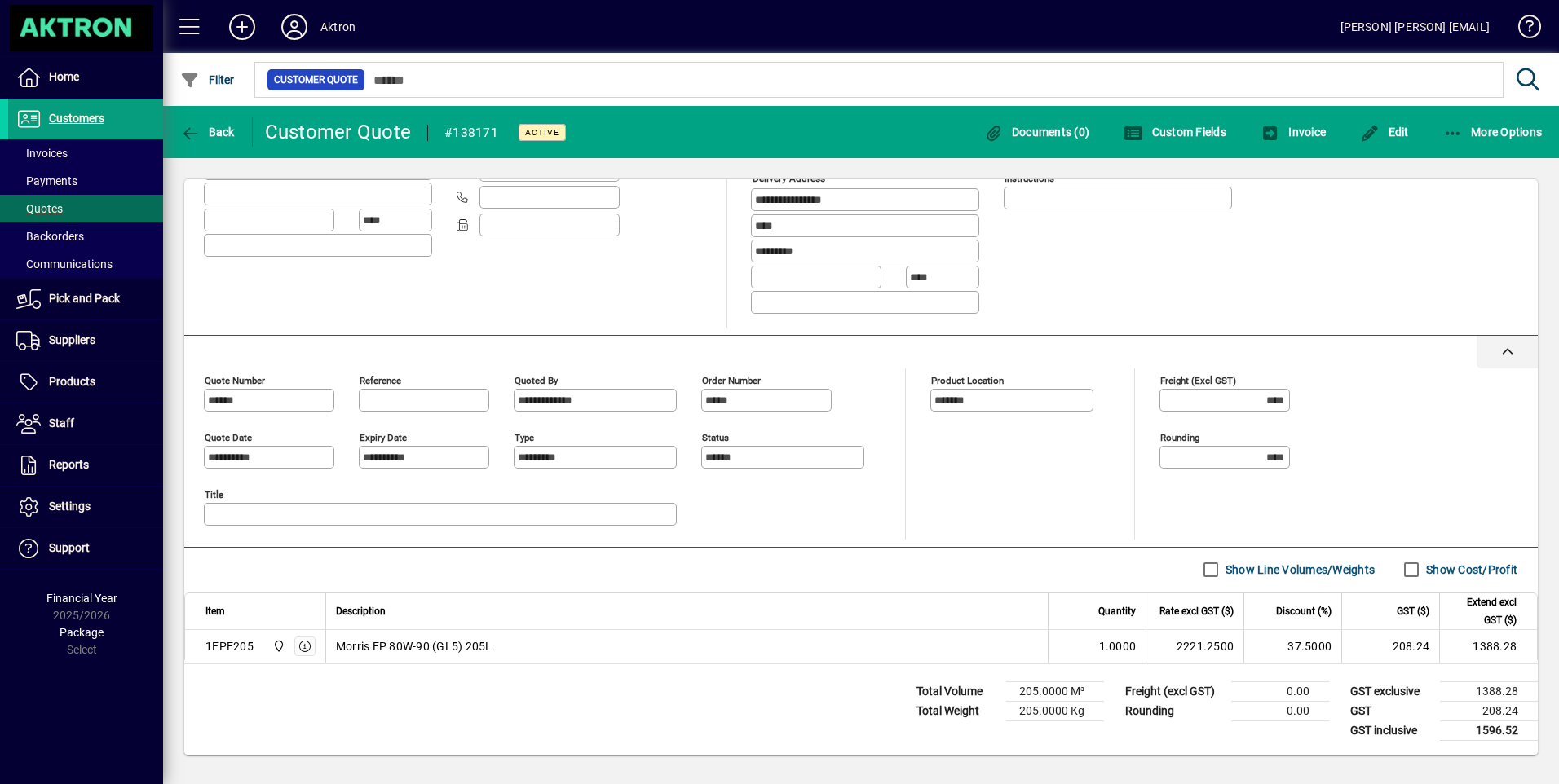scroll, scrollTop: 209, scrollLeft: 0, axis: vertical 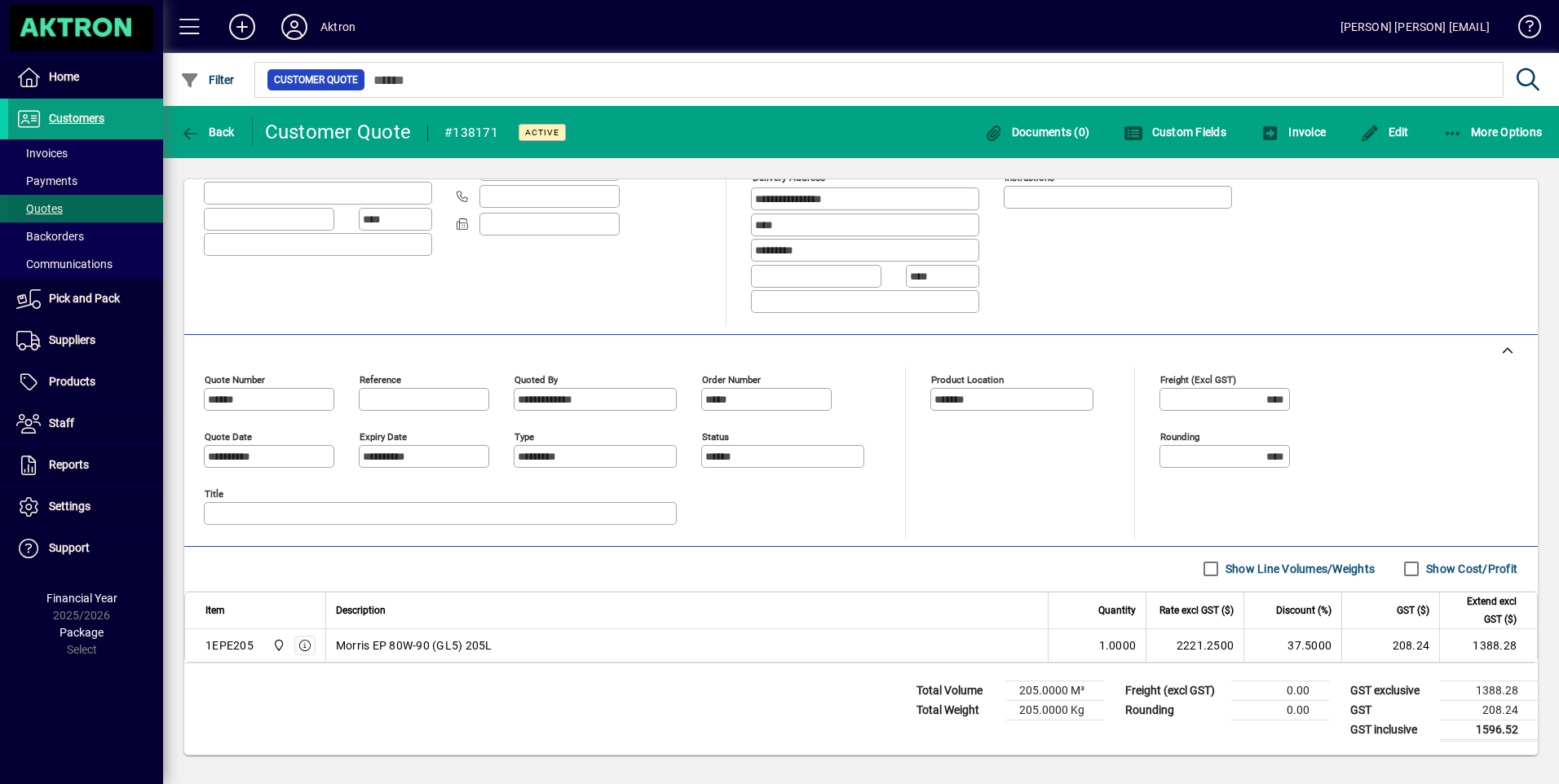 drag, startPoint x: 31, startPoint y: 207, endPoint x: 136, endPoint y: 214, distance: 105.23307 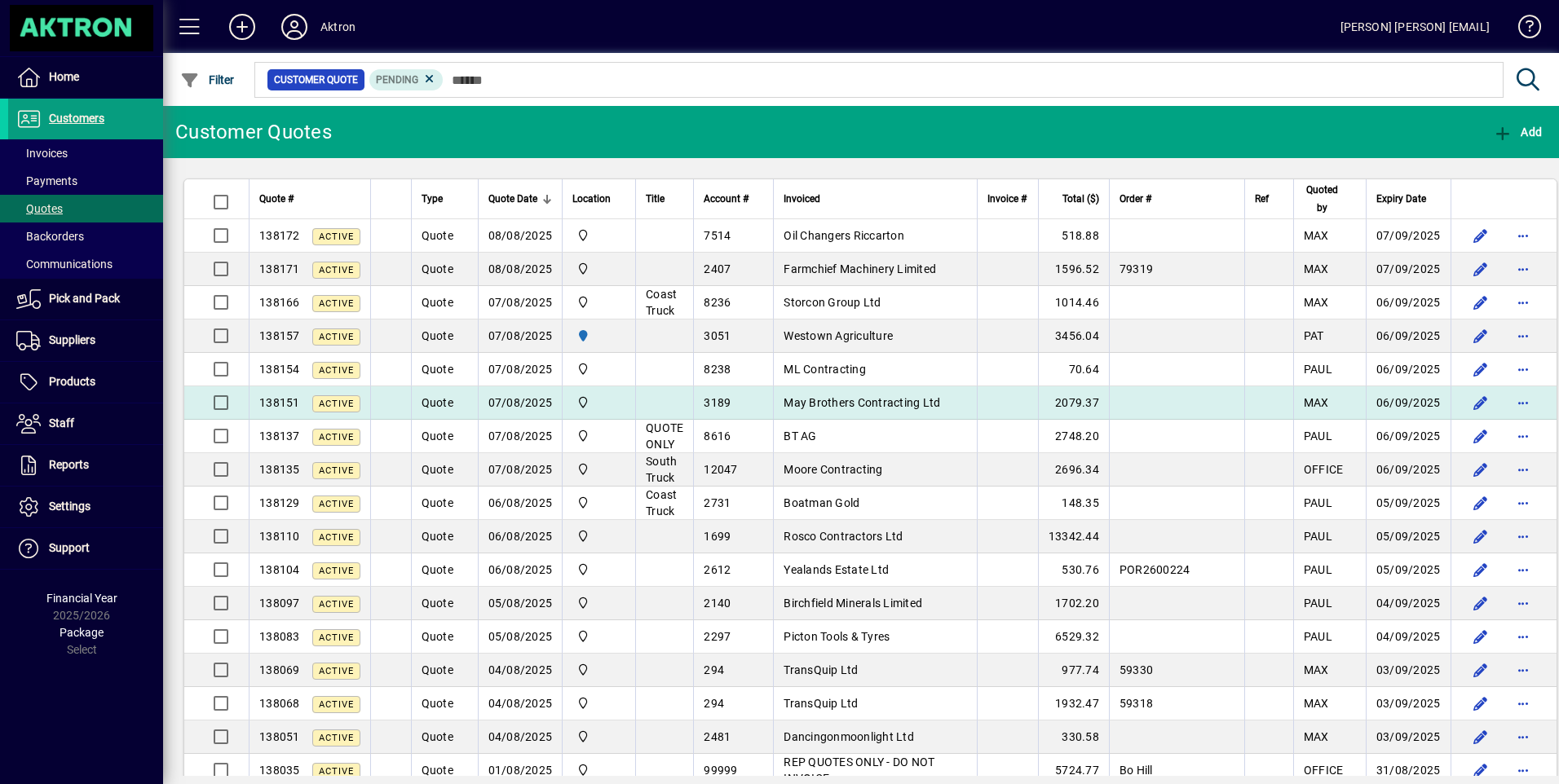 click on "May Brothers Contracting Ltd" at bounding box center [862, 403] 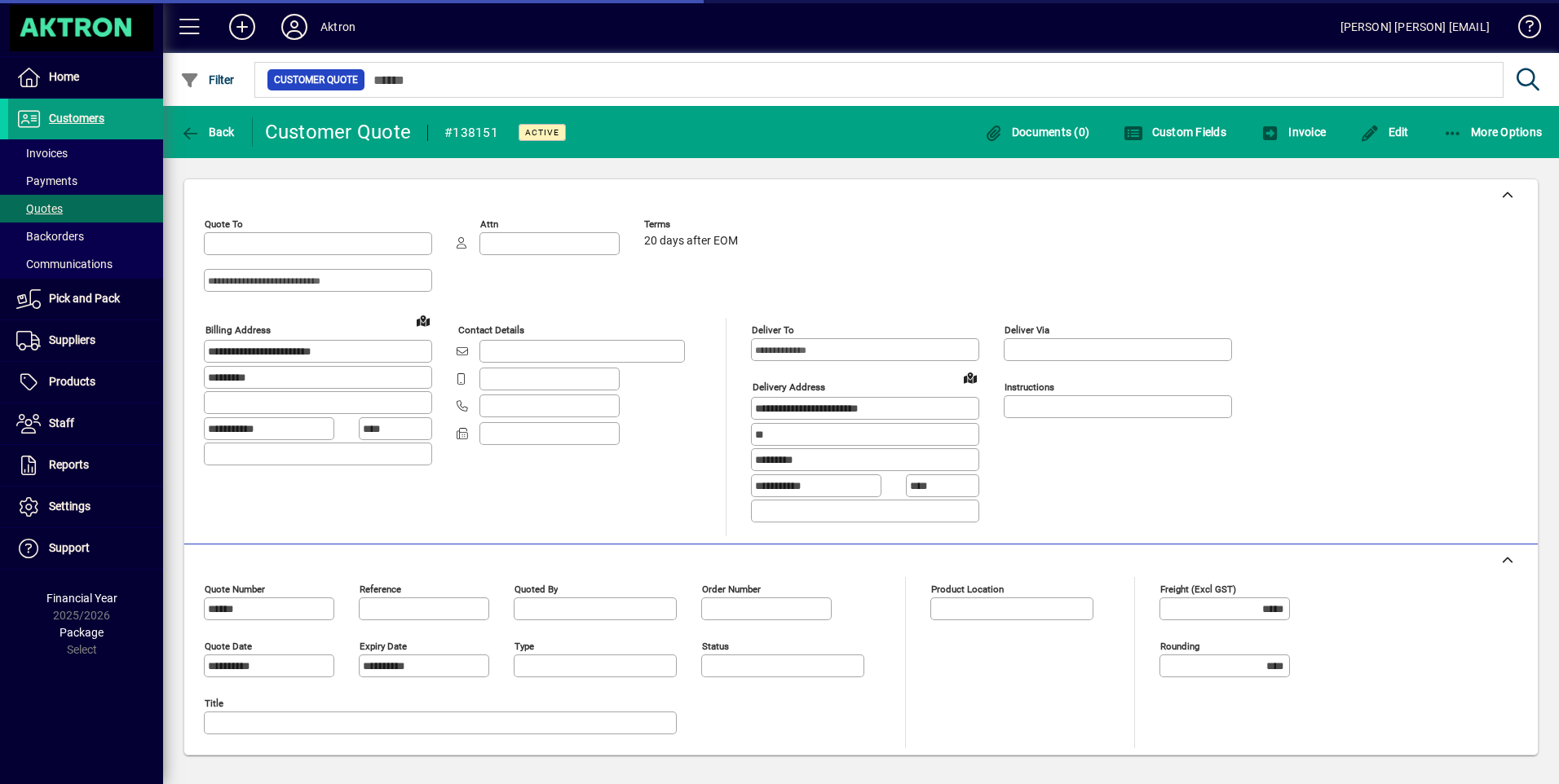 type on "**********" 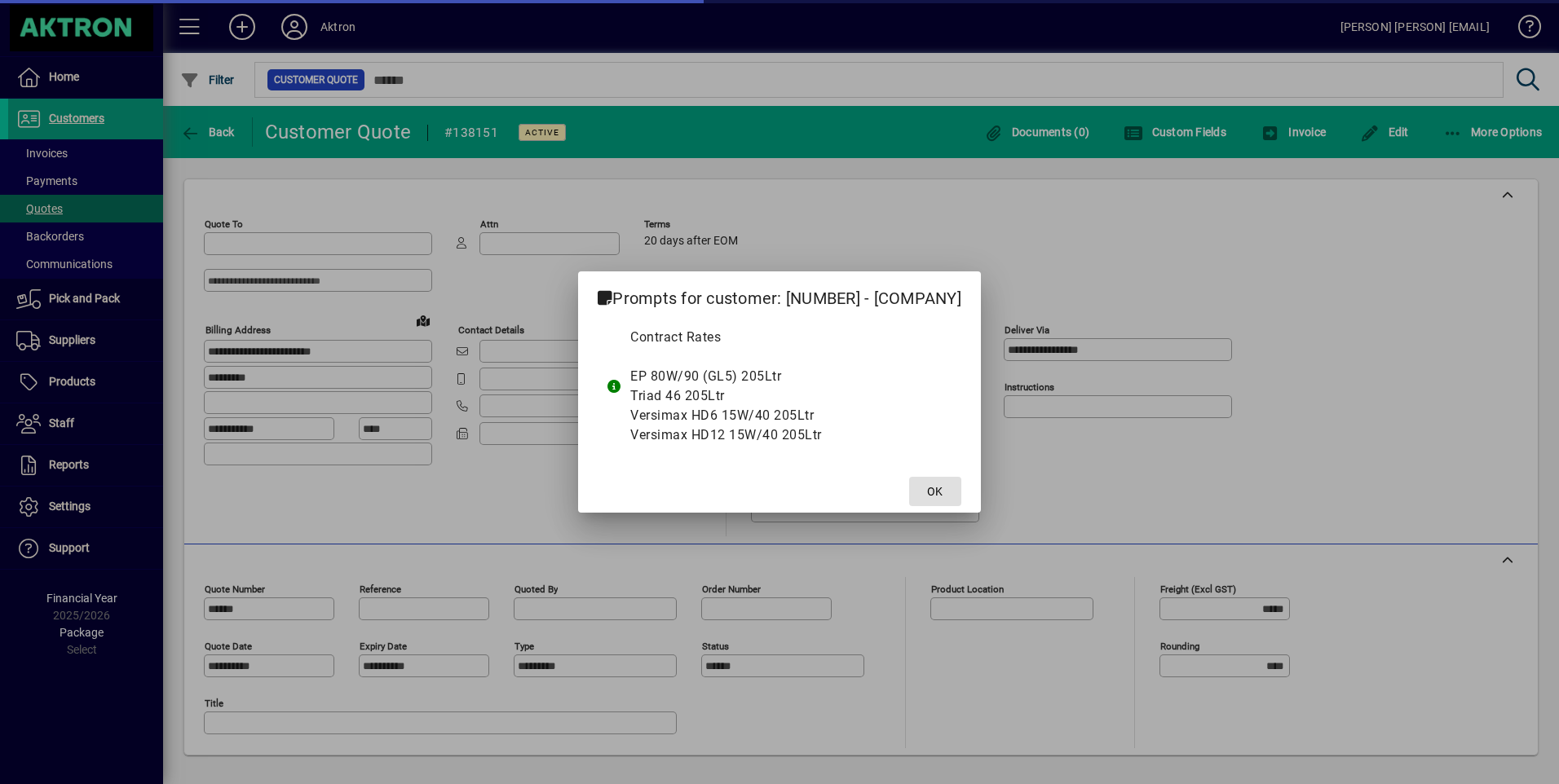 type on "**********" 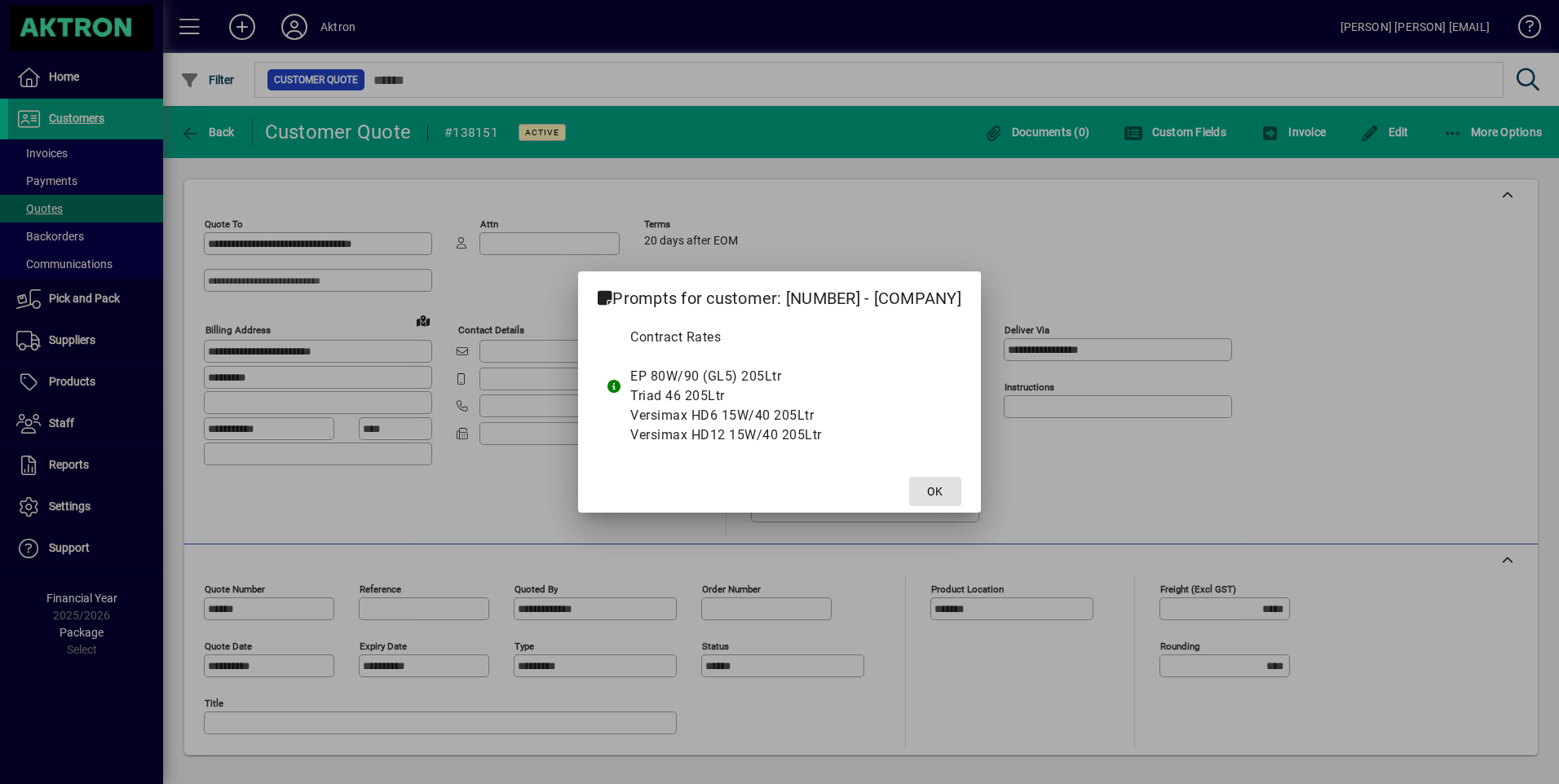 drag, startPoint x: 973, startPoint y: 483, endPoint x: 950, endPoint y: 482, distance: 23.021729 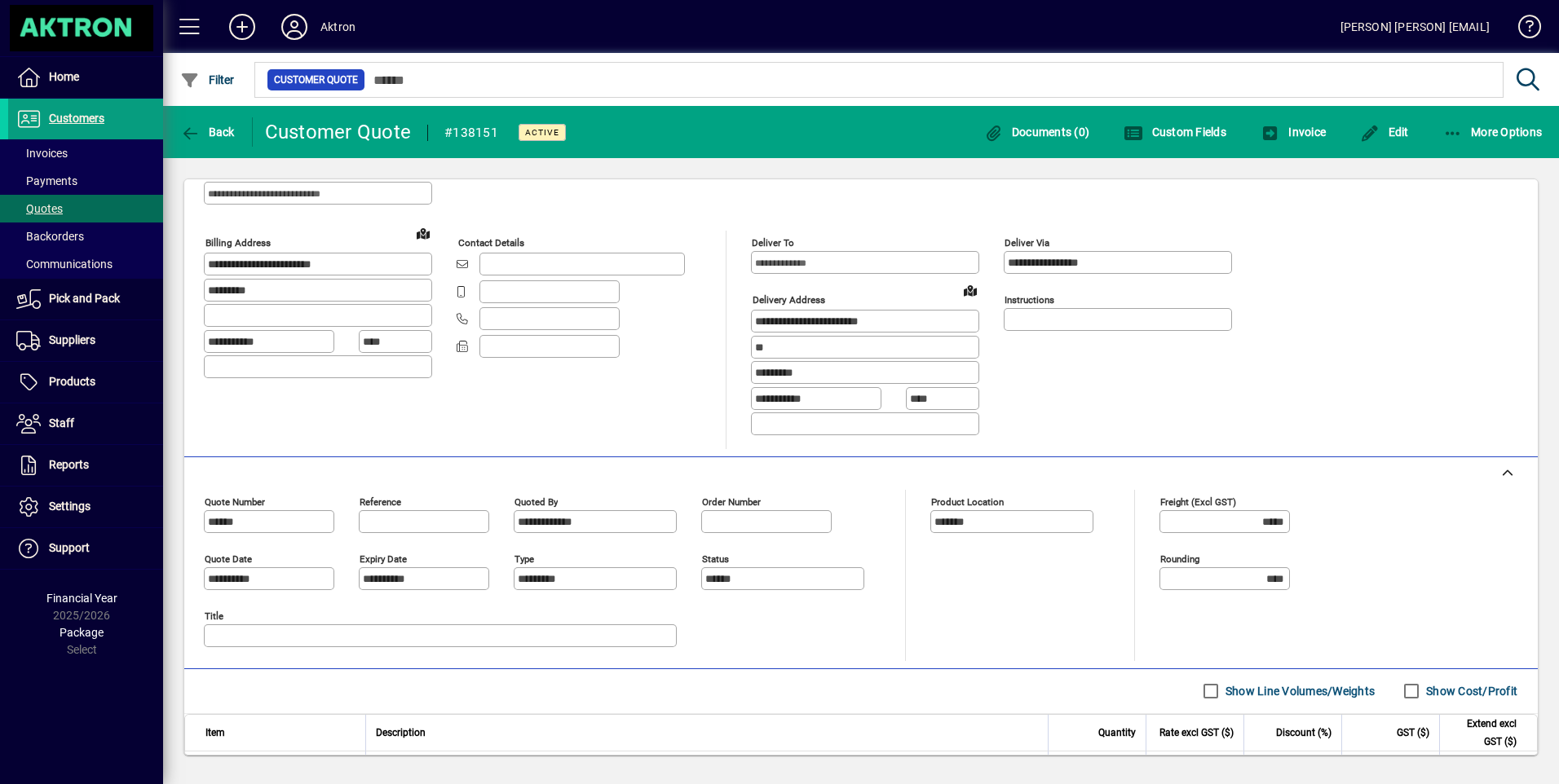 scroll, scrollTop: 209, scrollLeft: 0, axis: vertical 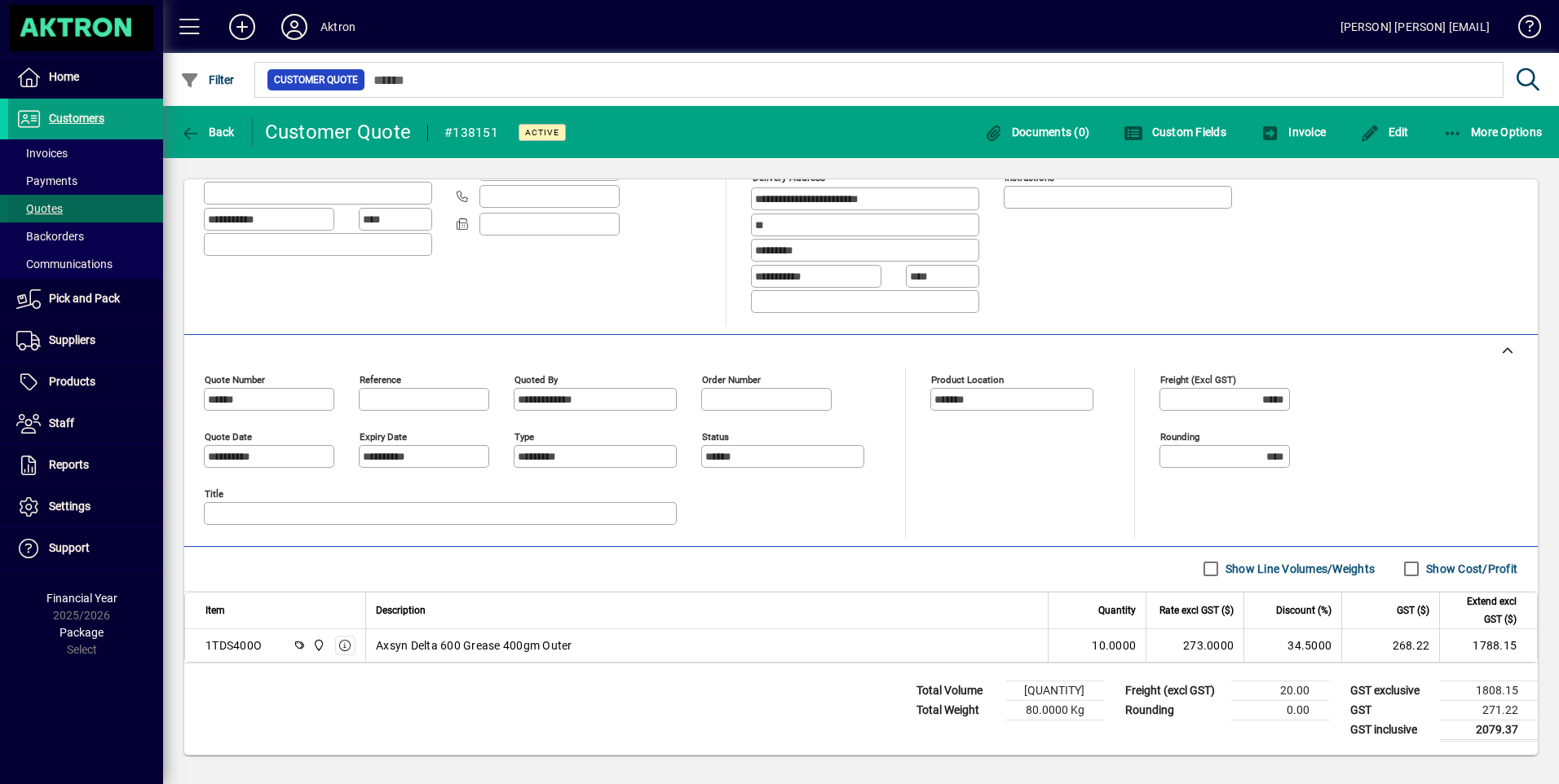 click on "Quotes" at bounding box center [39, 209] 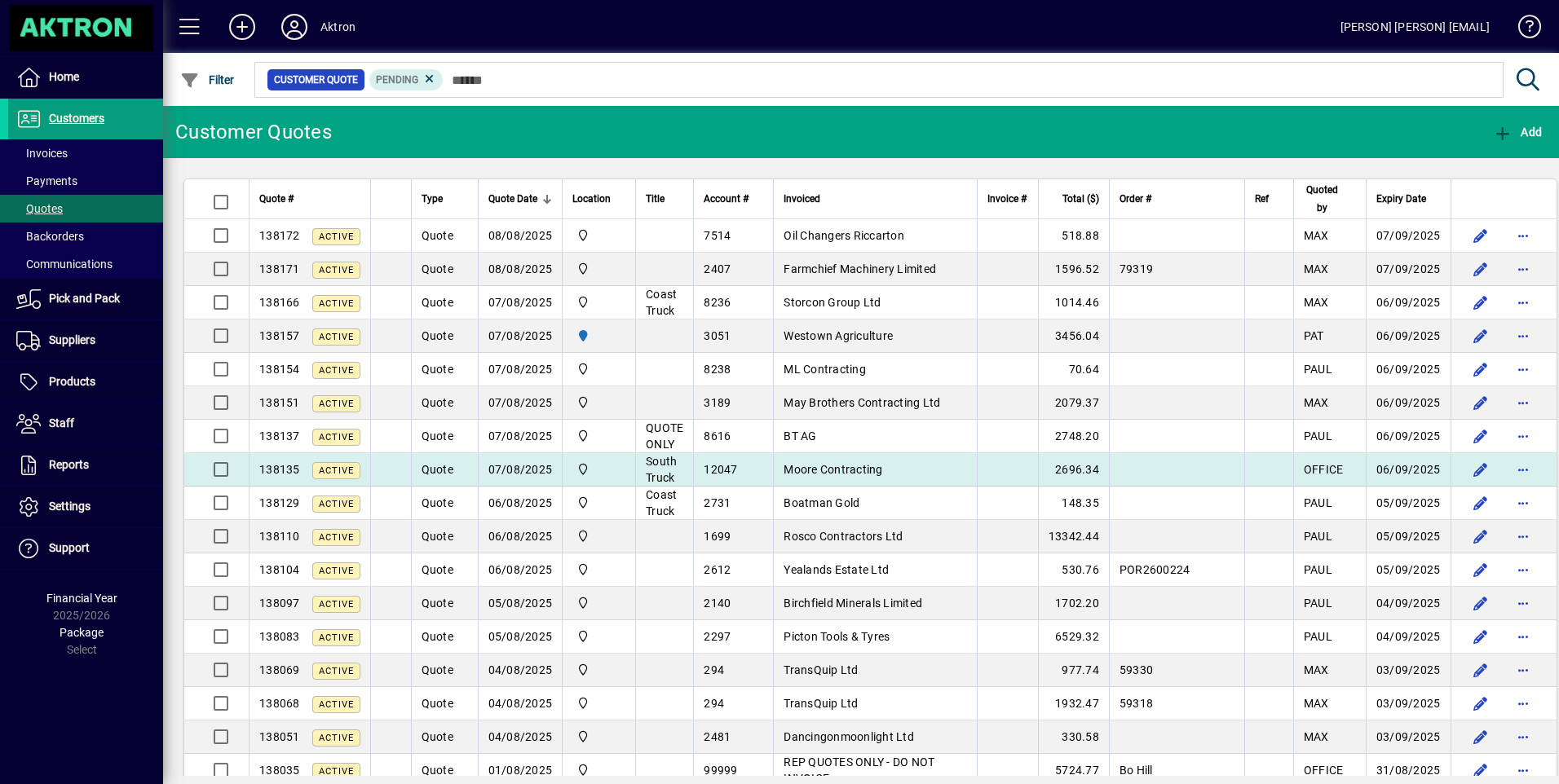 click on "Moore Contracting" at bounding box center [832, 469] 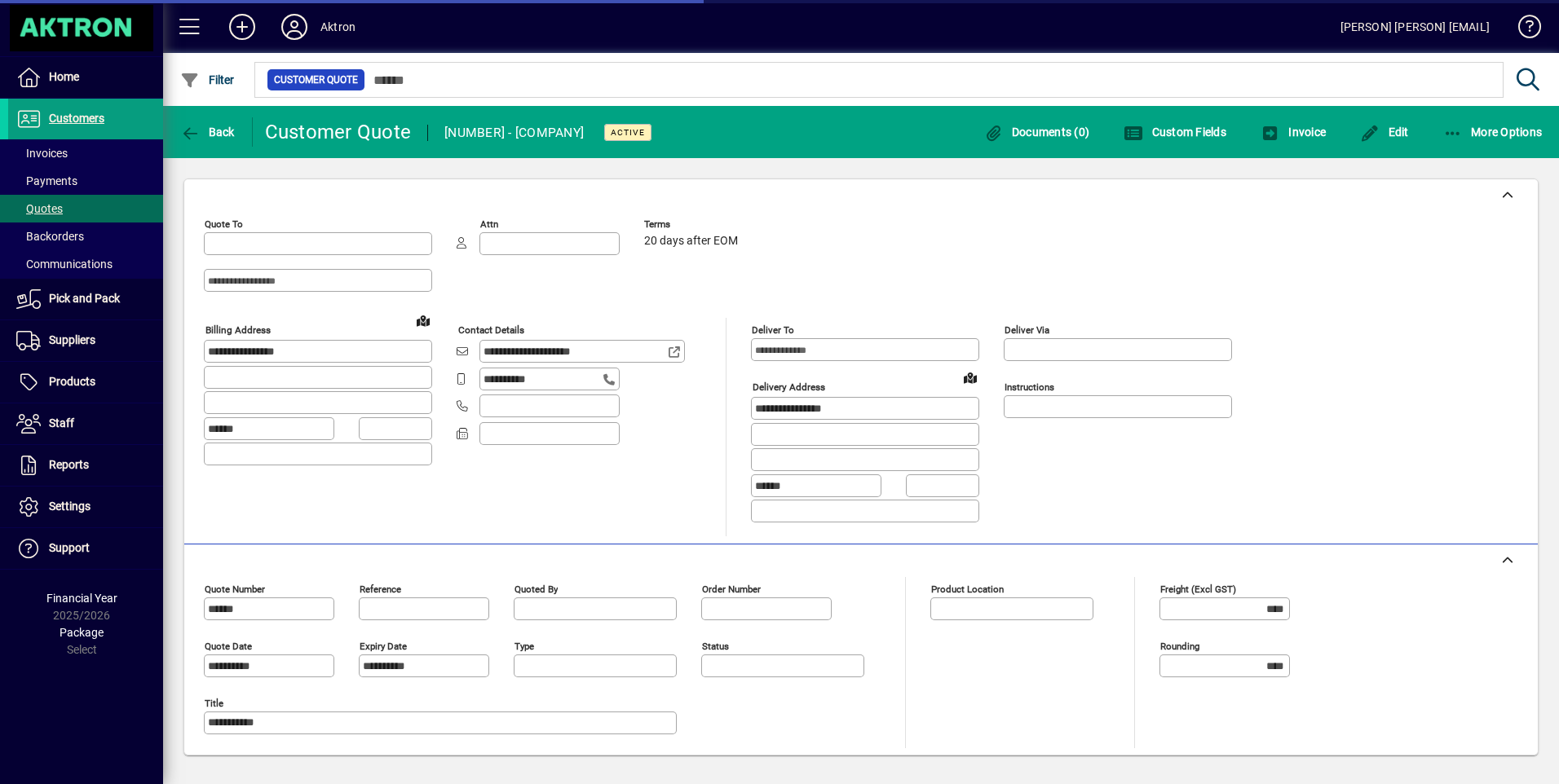 type on "**********" 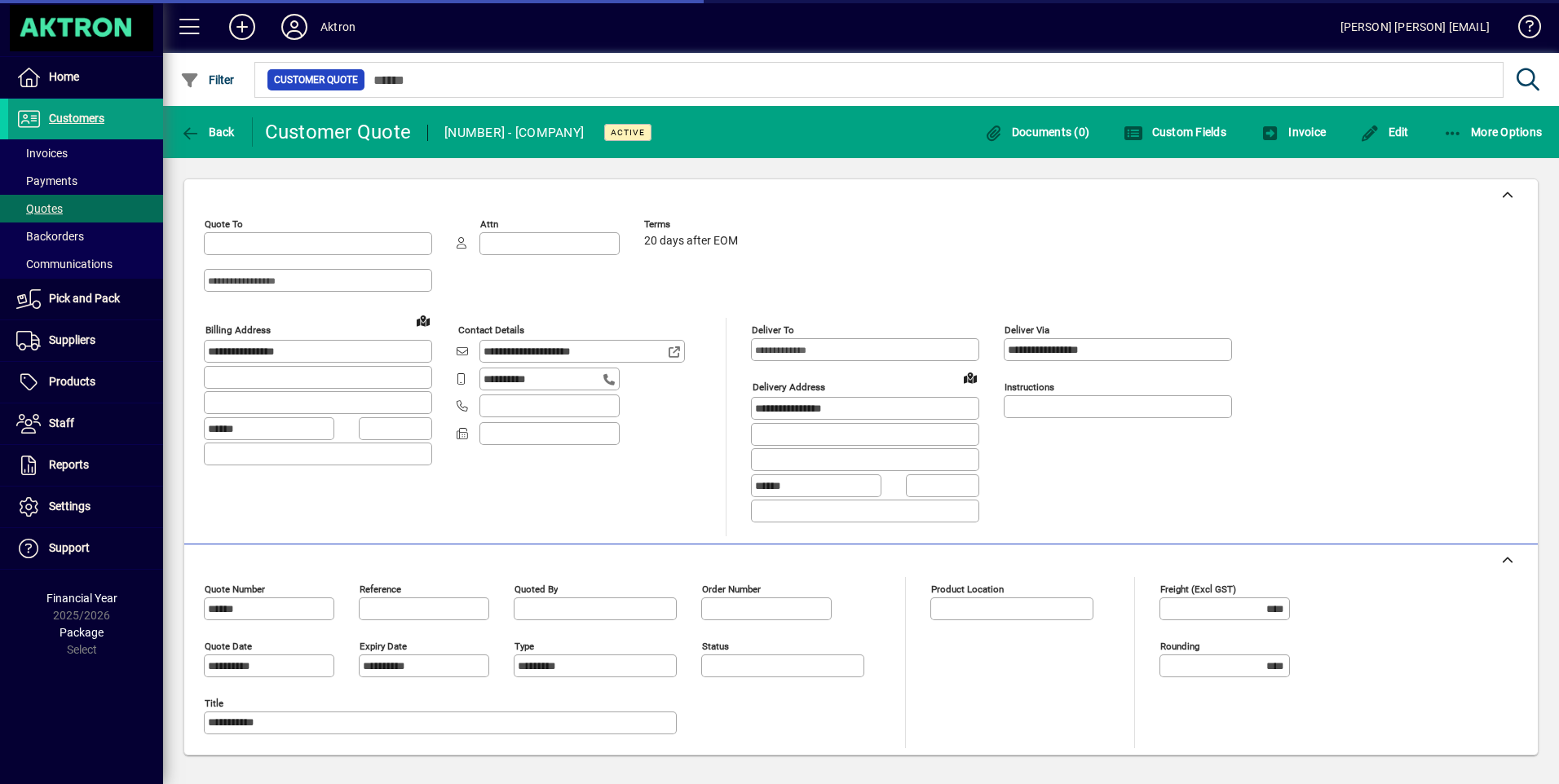 type on "******" 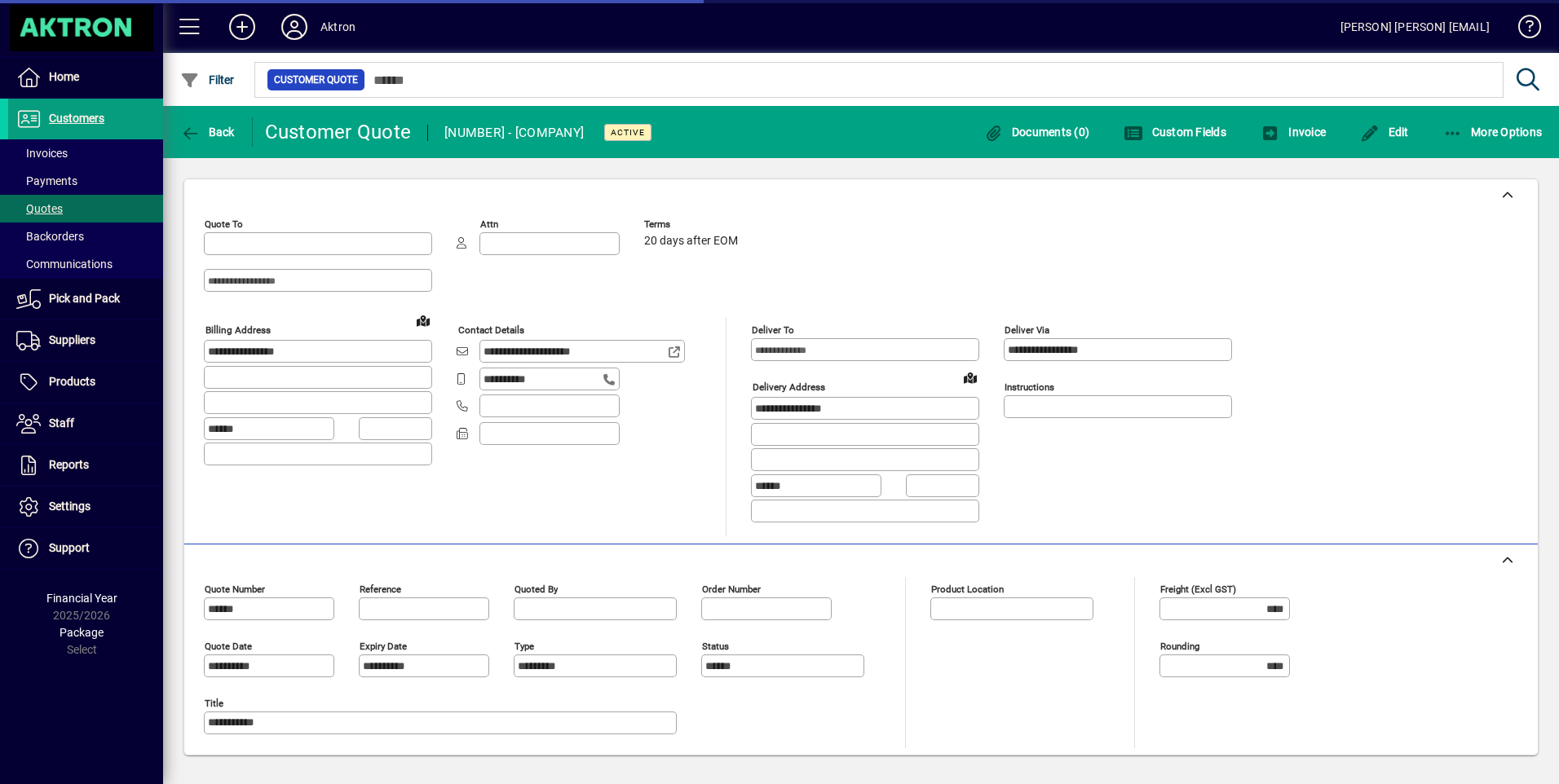 type on "**********" 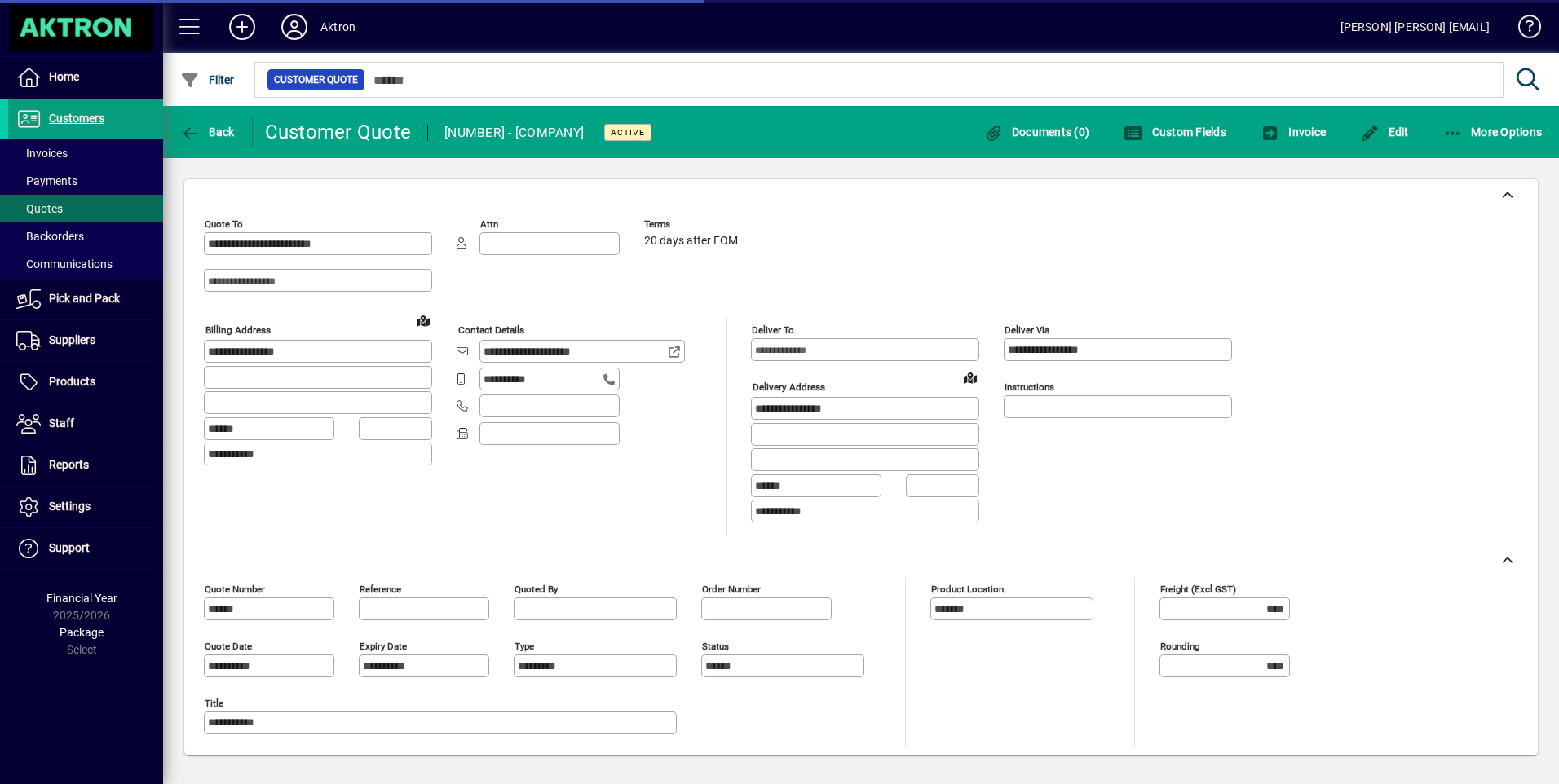 type on "**********" 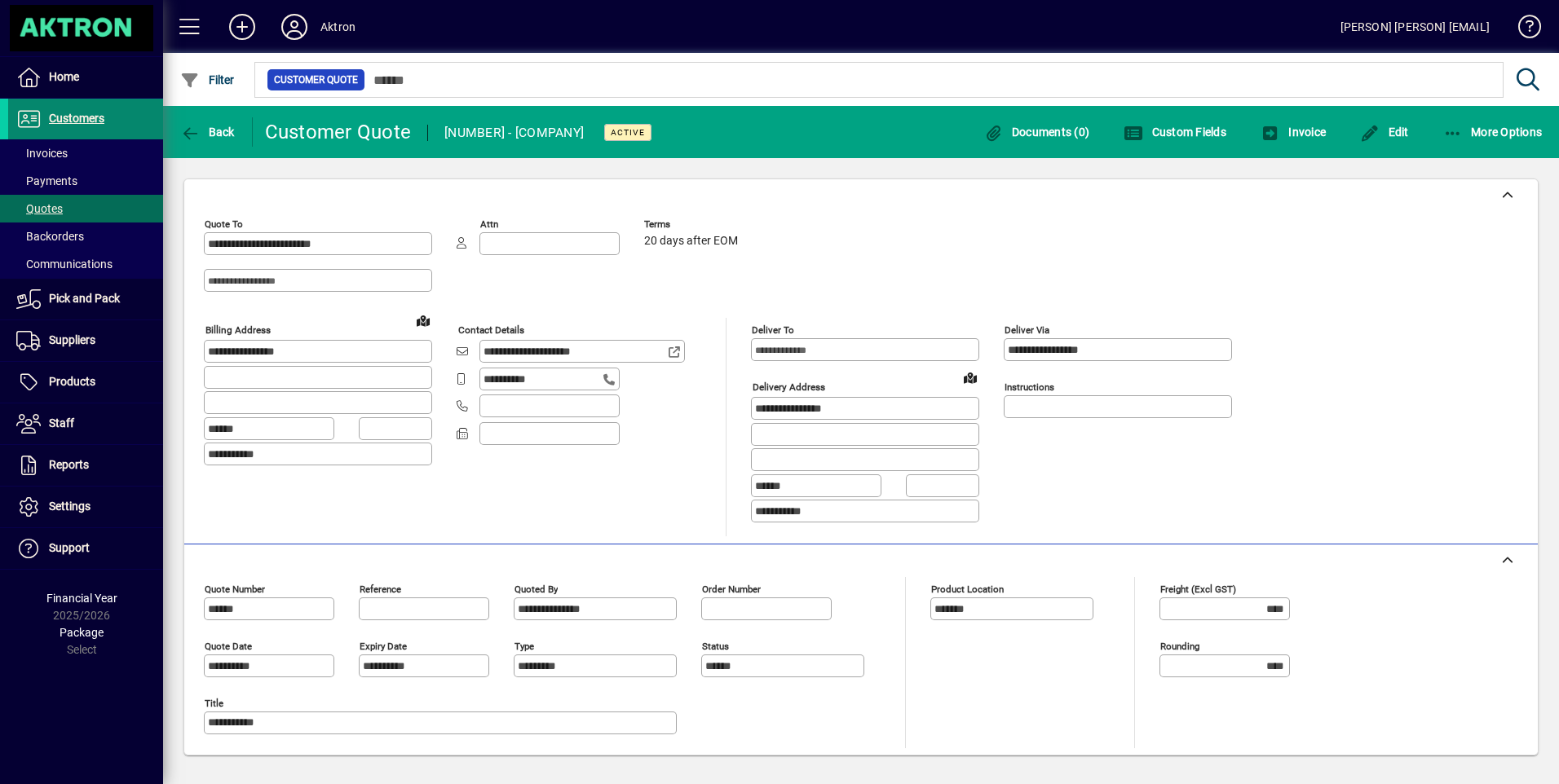 click on "Customers" at bounding box center (77, 118) 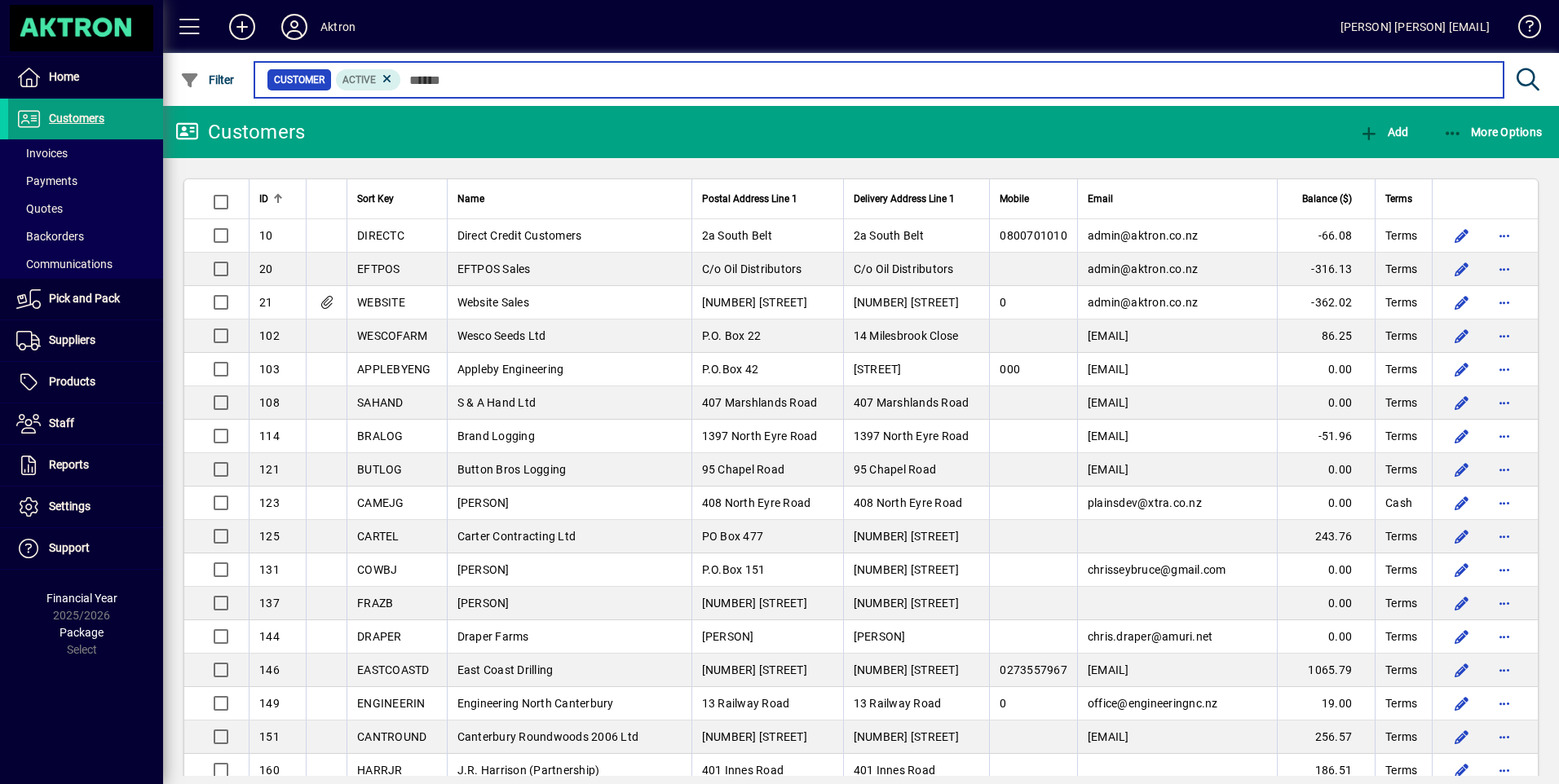click at bounding box center (946, 80) 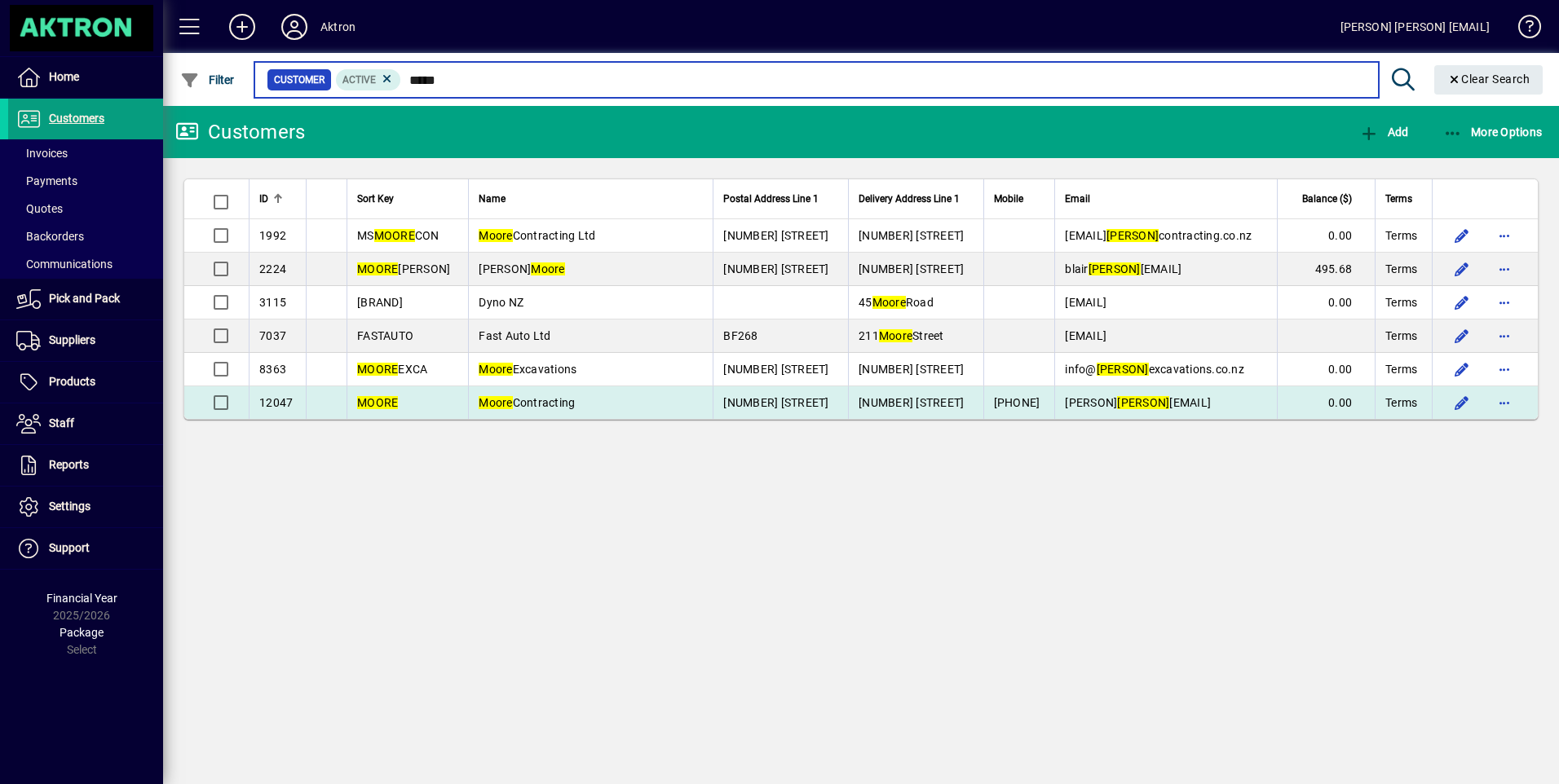 type on "*****" 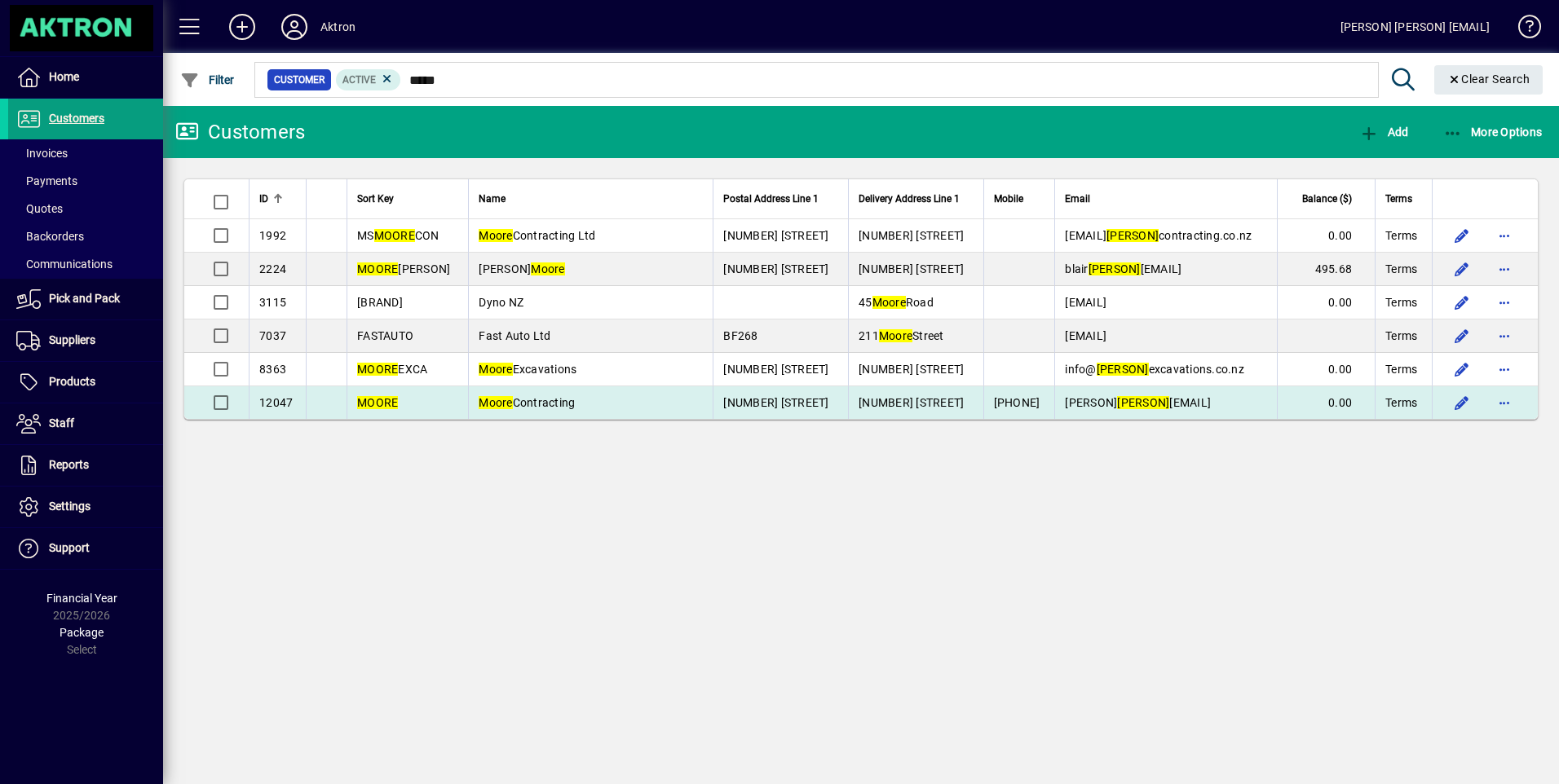 click on "[PERSON] Contracting" at bounding box center (590, 403) 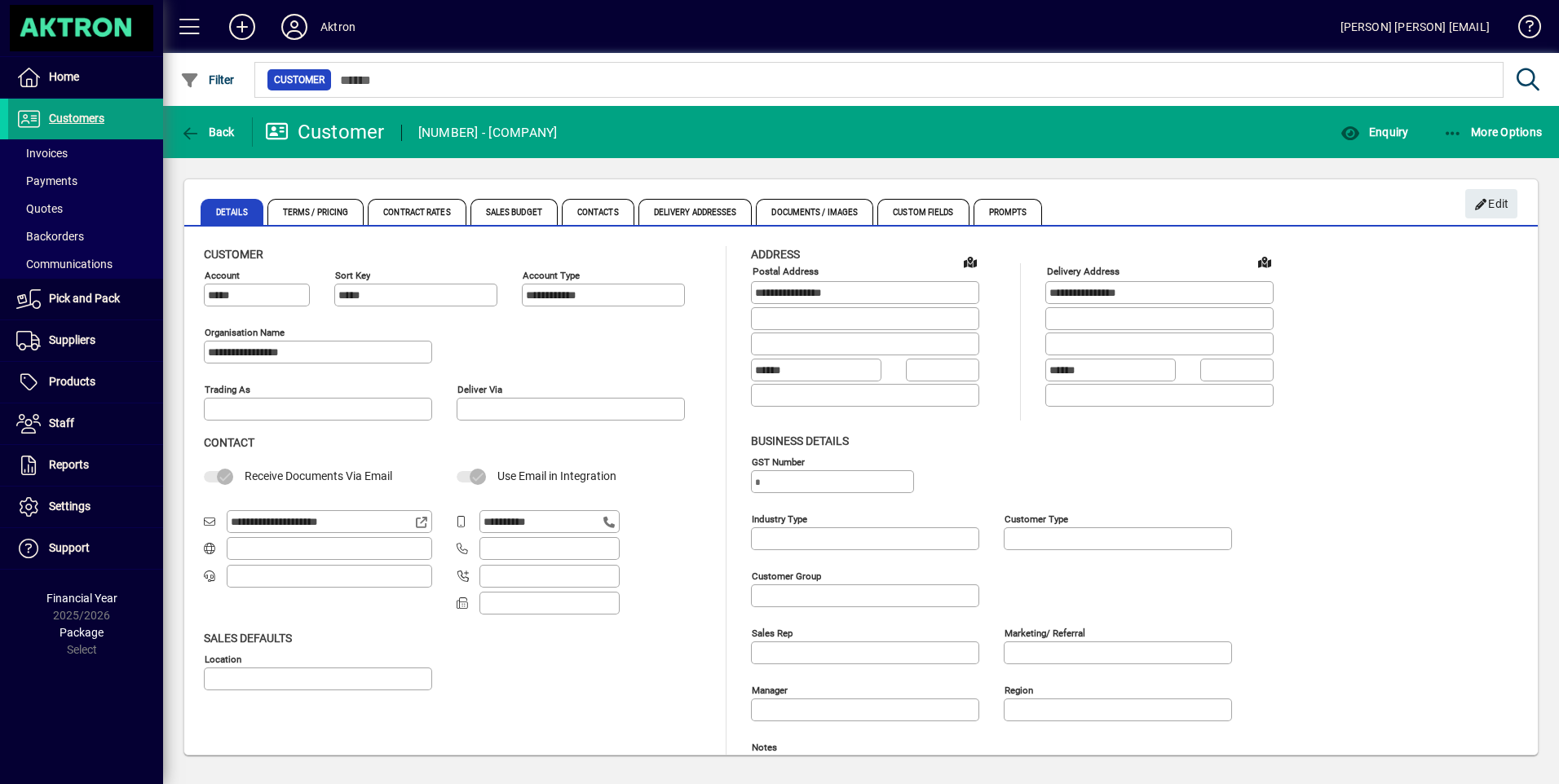 type on "**********" 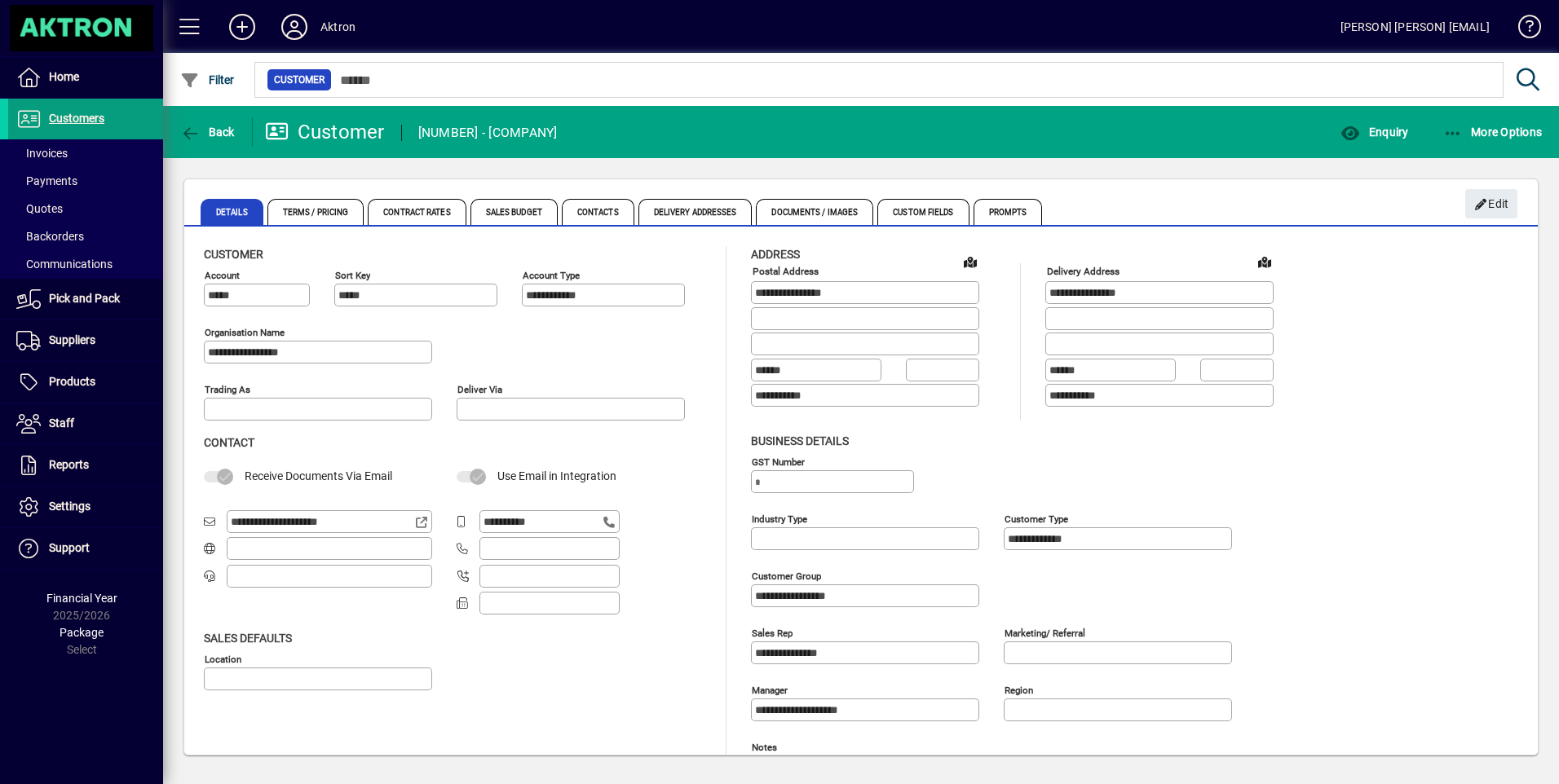 type on "**********" 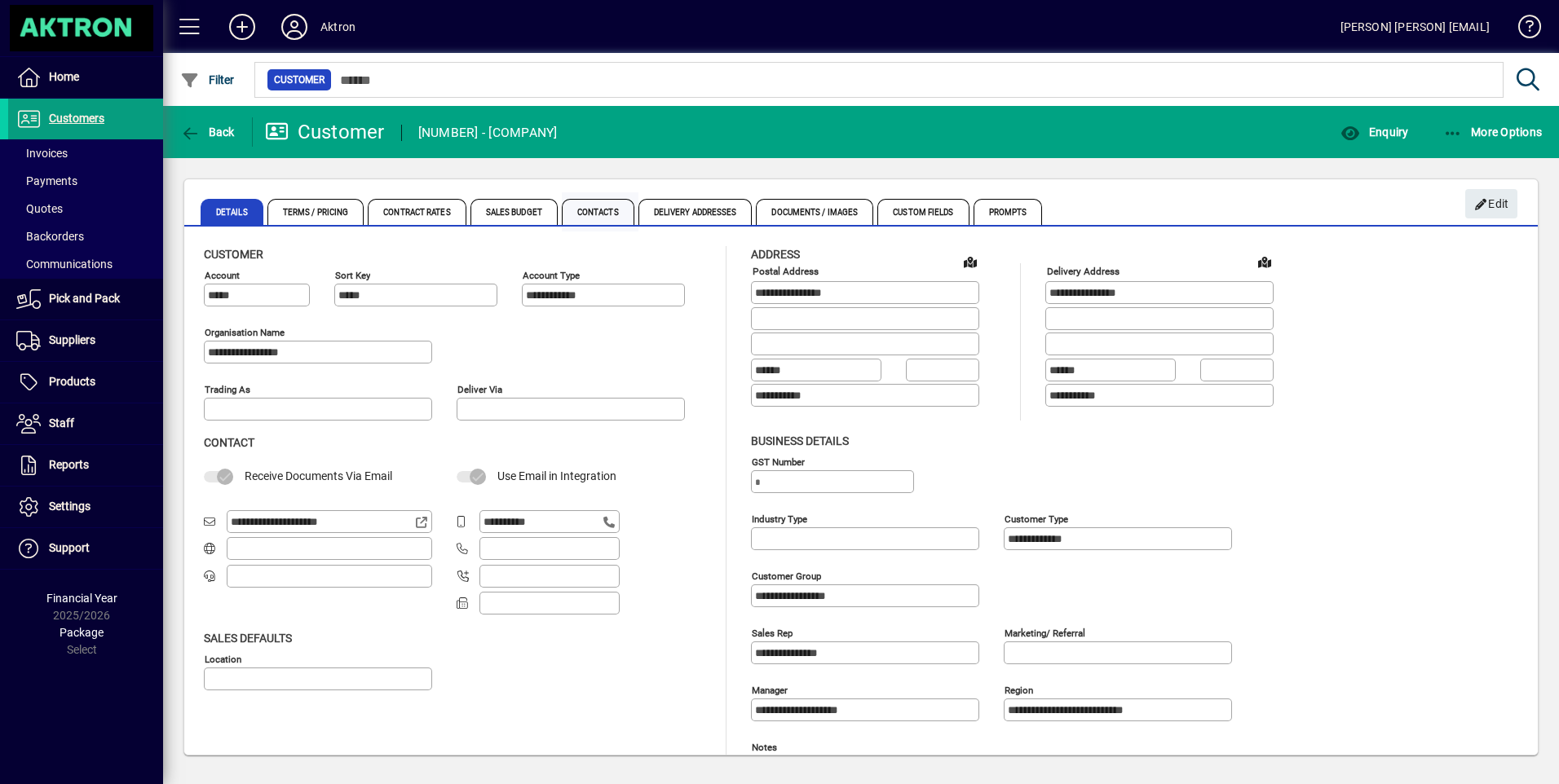 click on "Contacts" at bounding box center [598, 212] 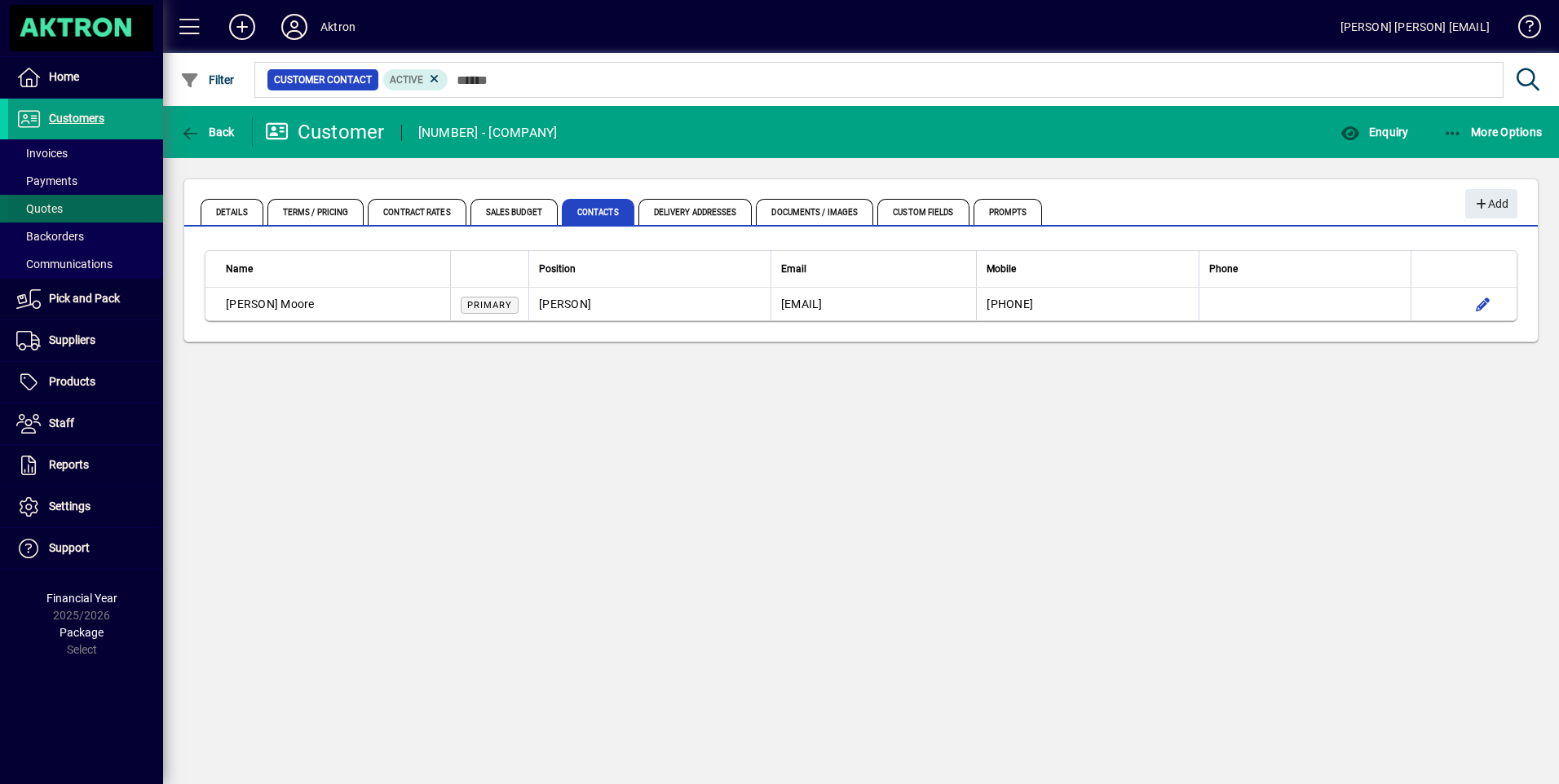 click on "Quotes" at bounding box center [39, 209] 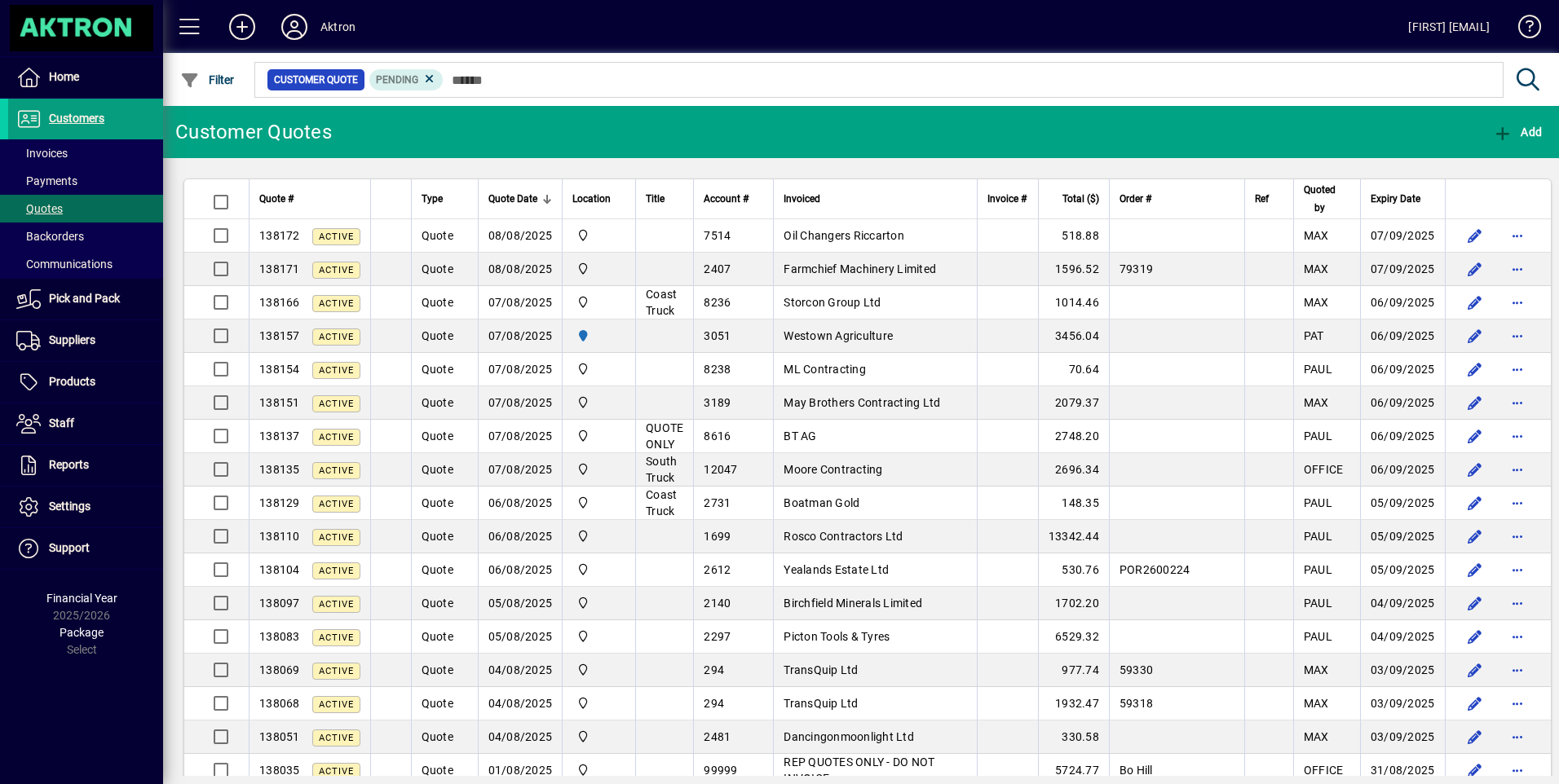 scroll, scrollTop: 0, scrollLeft: 0, axis: both 